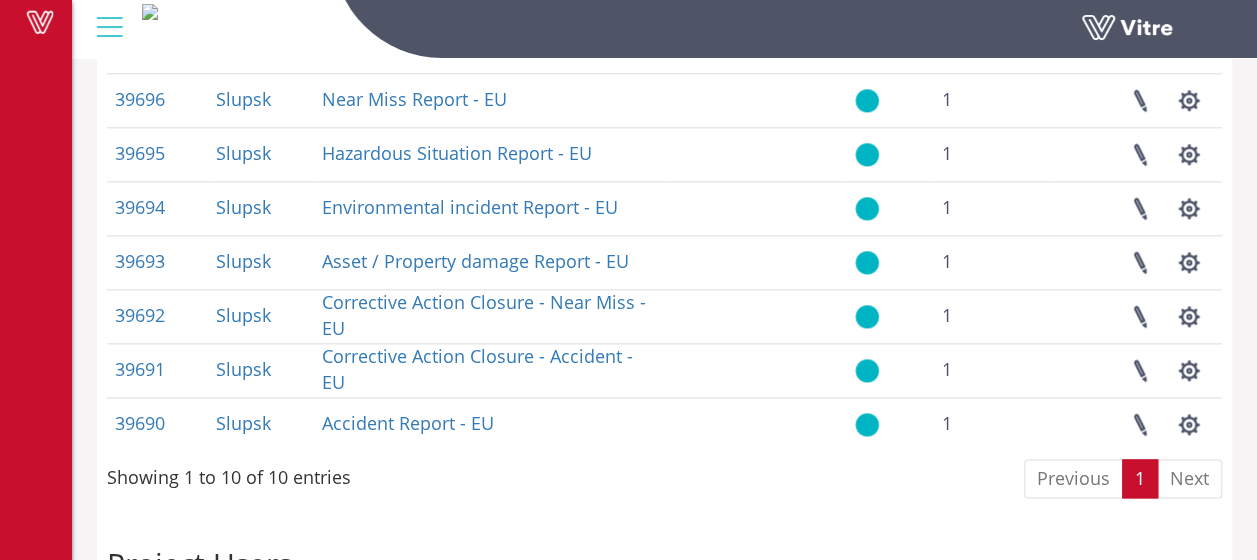 scroll, scrollTop: 1100, scrollLeft: 0, axis: vertical 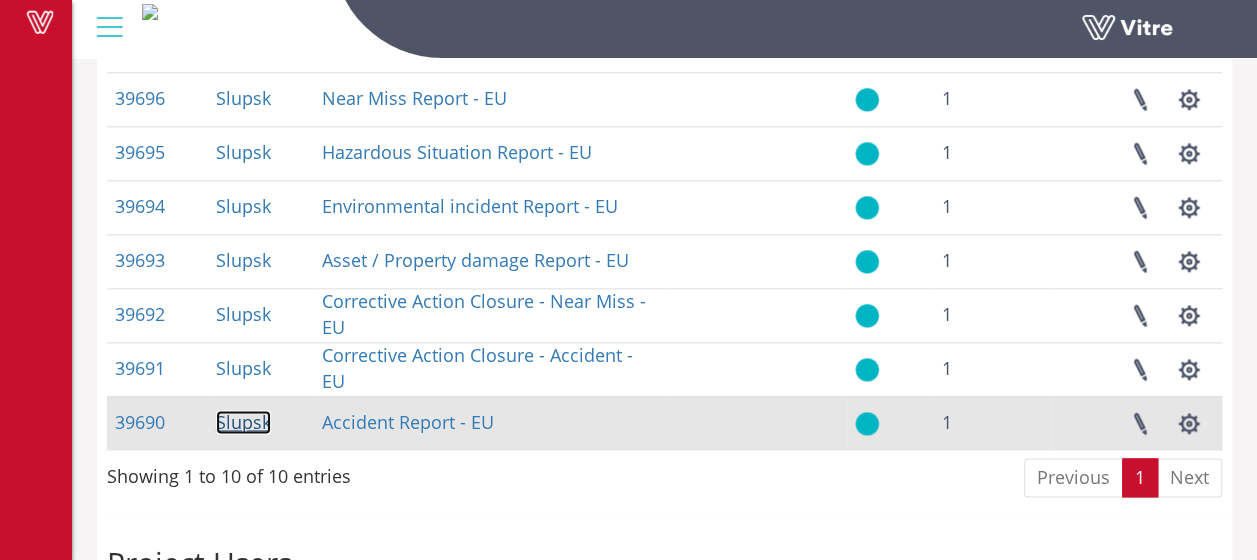 click on "Slupsk" at bounding box center [243, 422] 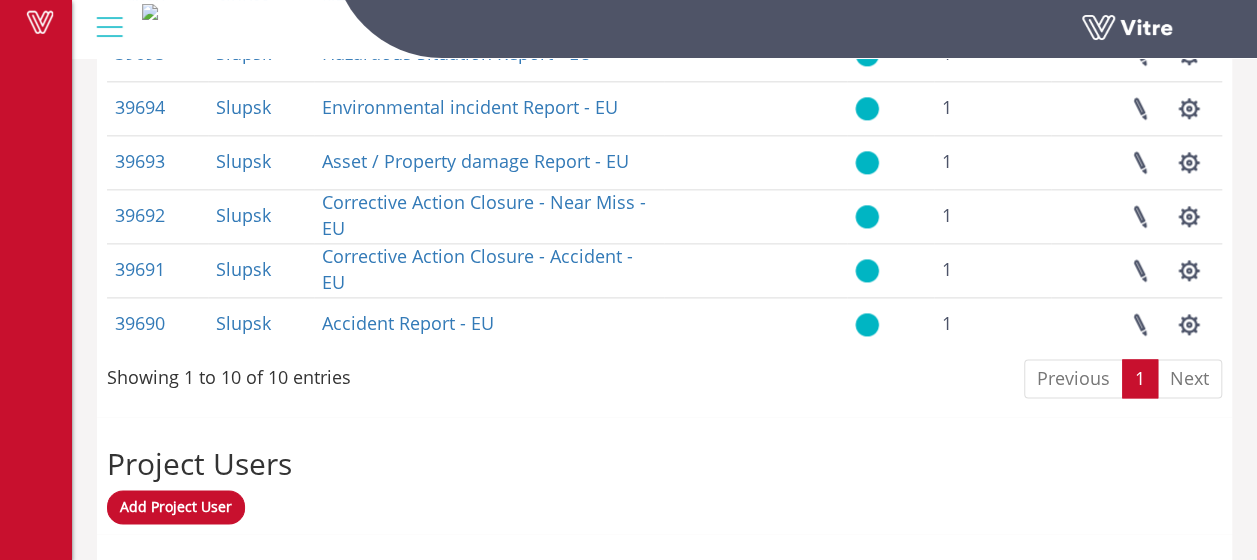 scroll, scrollTop: 1156, scrollLeft: 0, axis: vertical 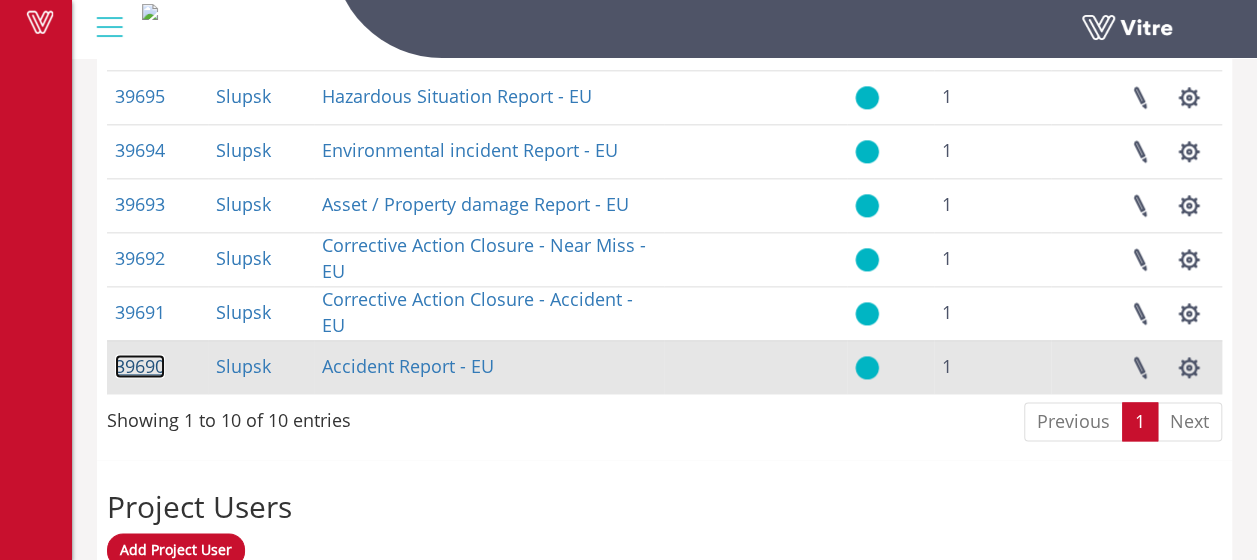 click on "39690" at bounding box center (140, 366) 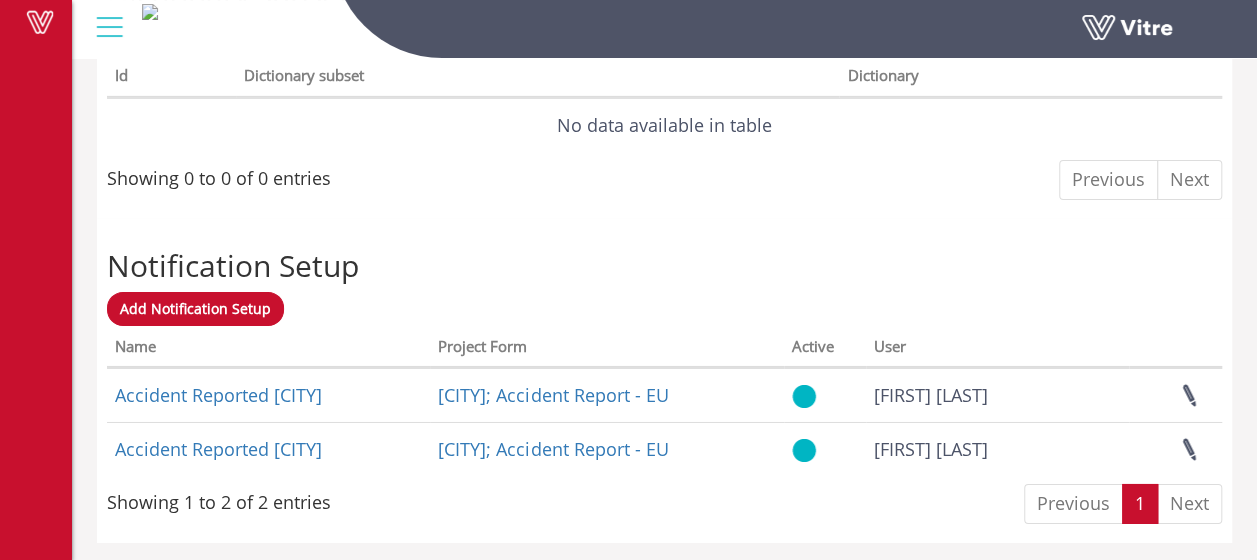 scroll, scrollTop: 3163, scrollLeft: 0, axis: vertical 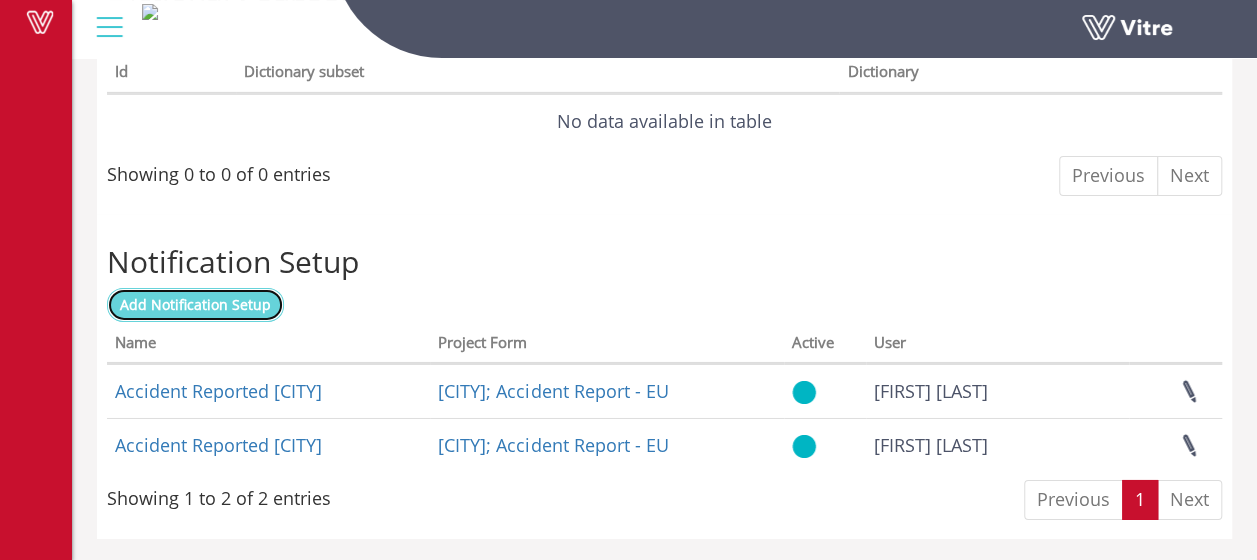 click on "Add Notification Setup" at bounding box center [195, 304] 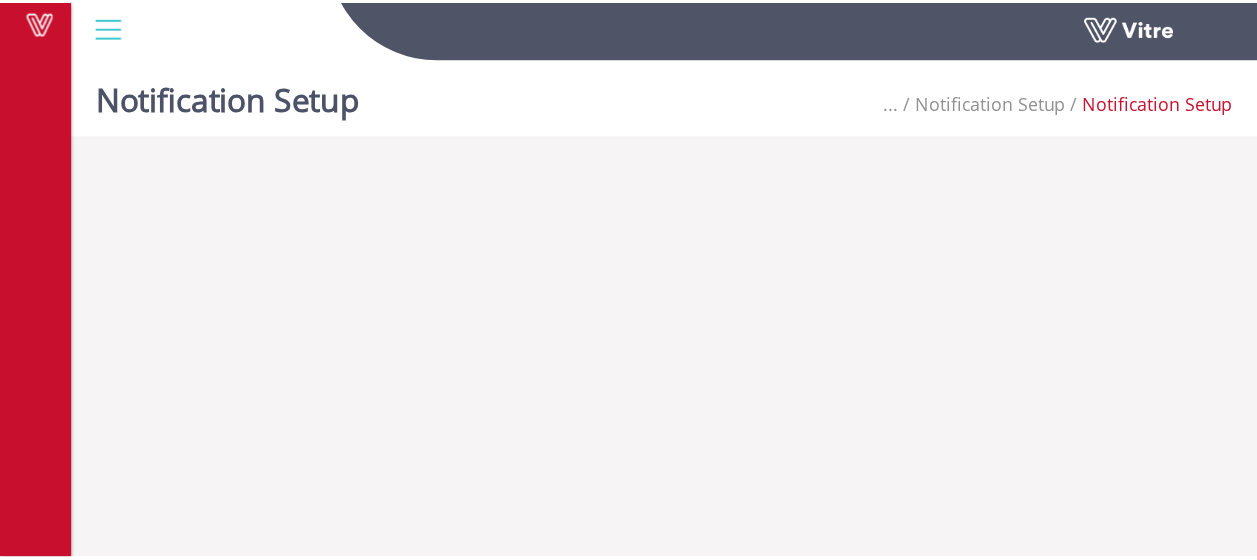 scroll, scrollTop: 0, scrollLeft: 0, axis: both 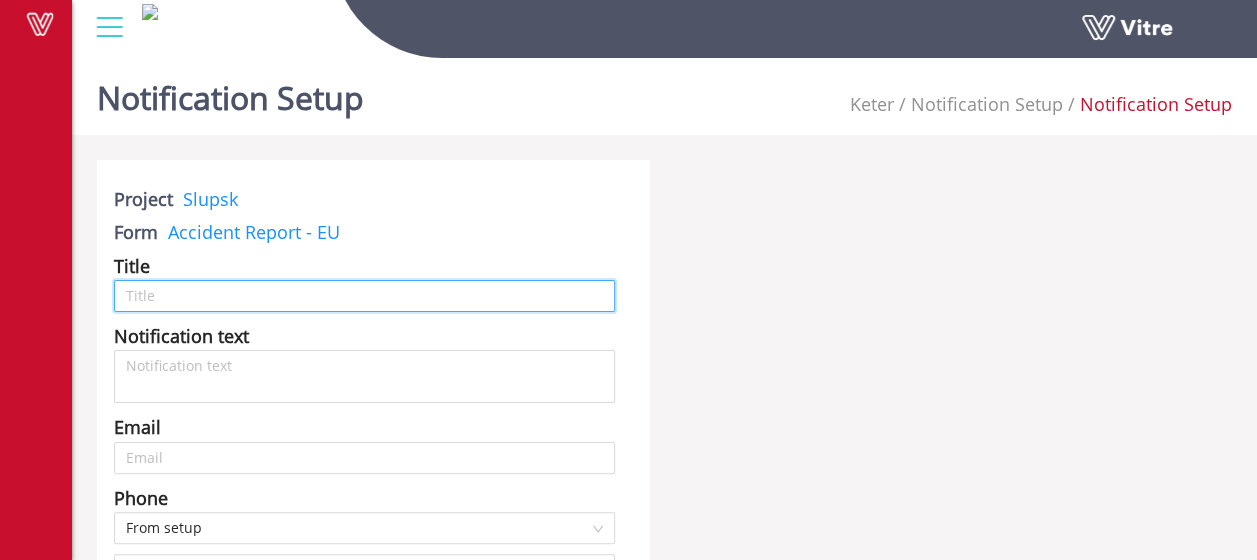 click at bounding box center (364, 296) 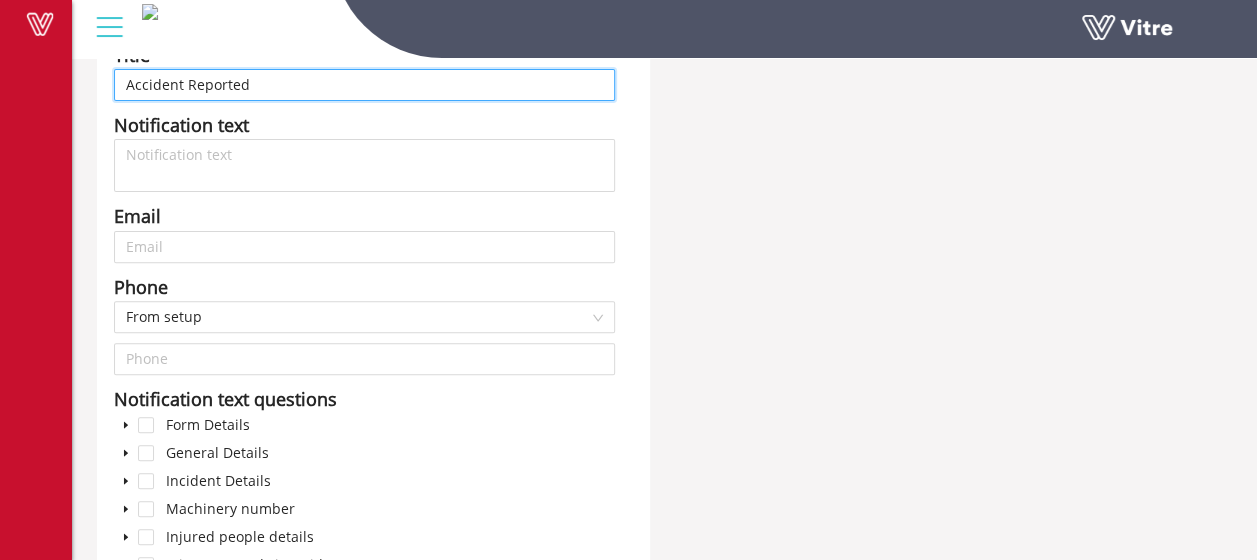 scroll, scrollTop: 236, scrollLeft: 0, axis: vertical 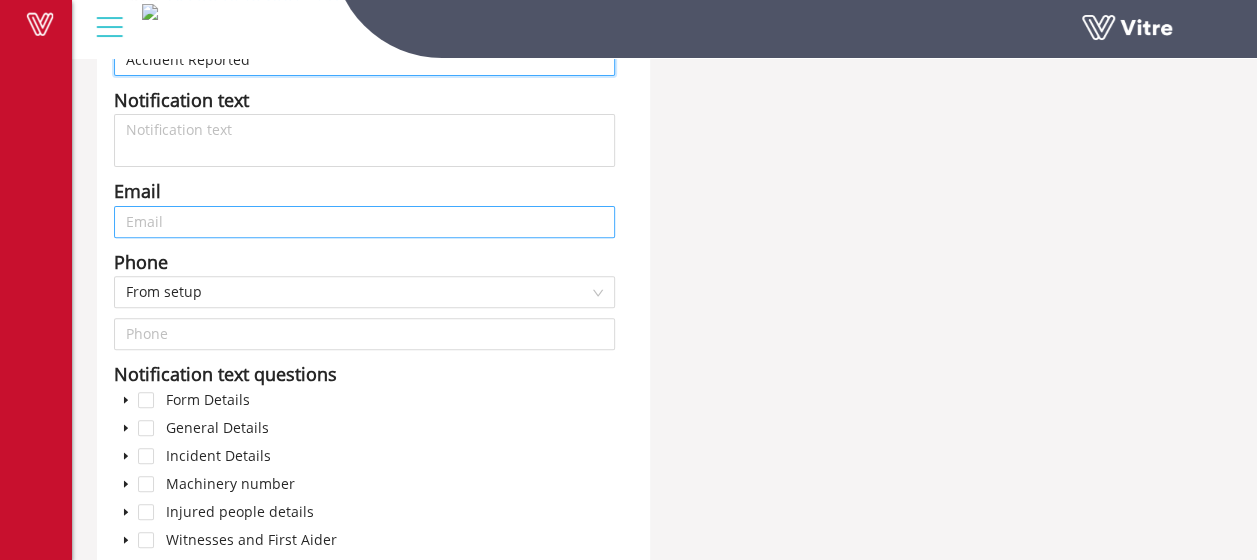 type on "Accident Reported" 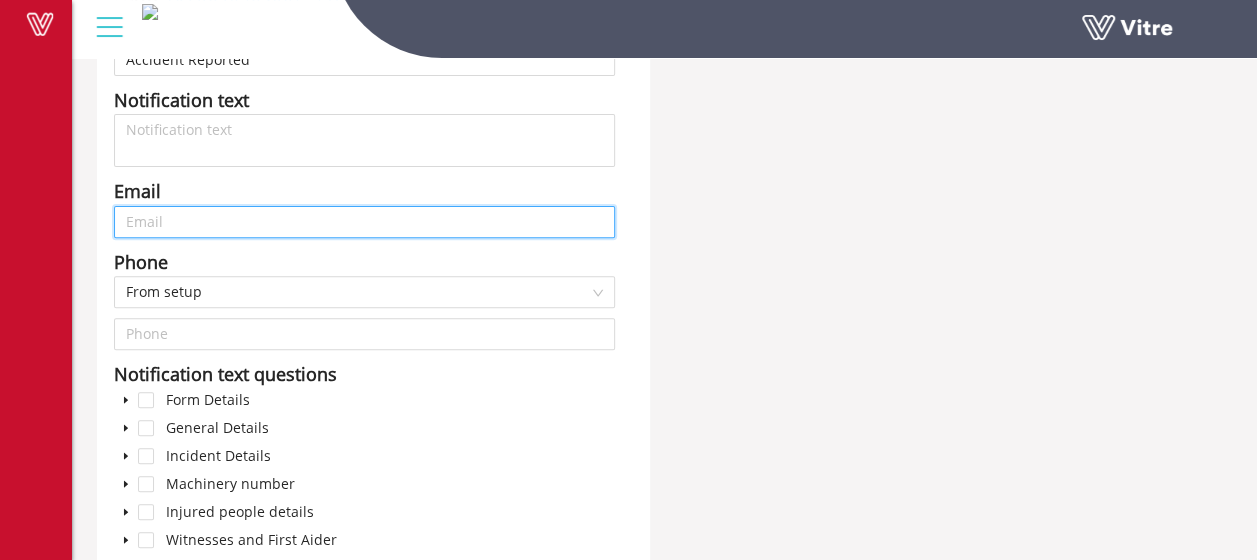 click at bounding box center [364, 222] 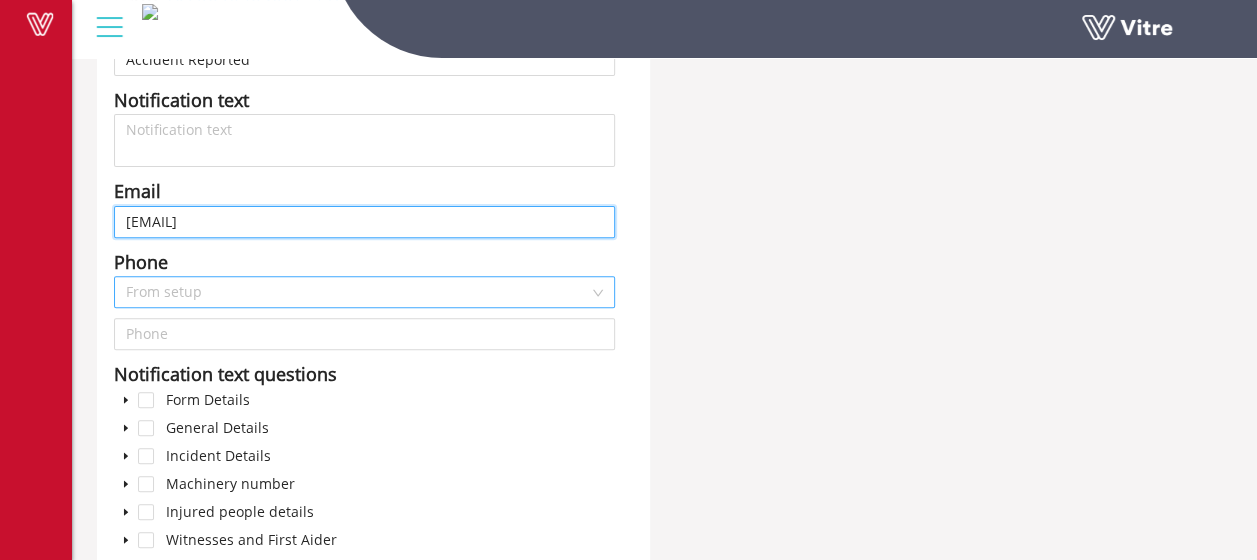 click on "From setup" at bounding box center [364, 292] 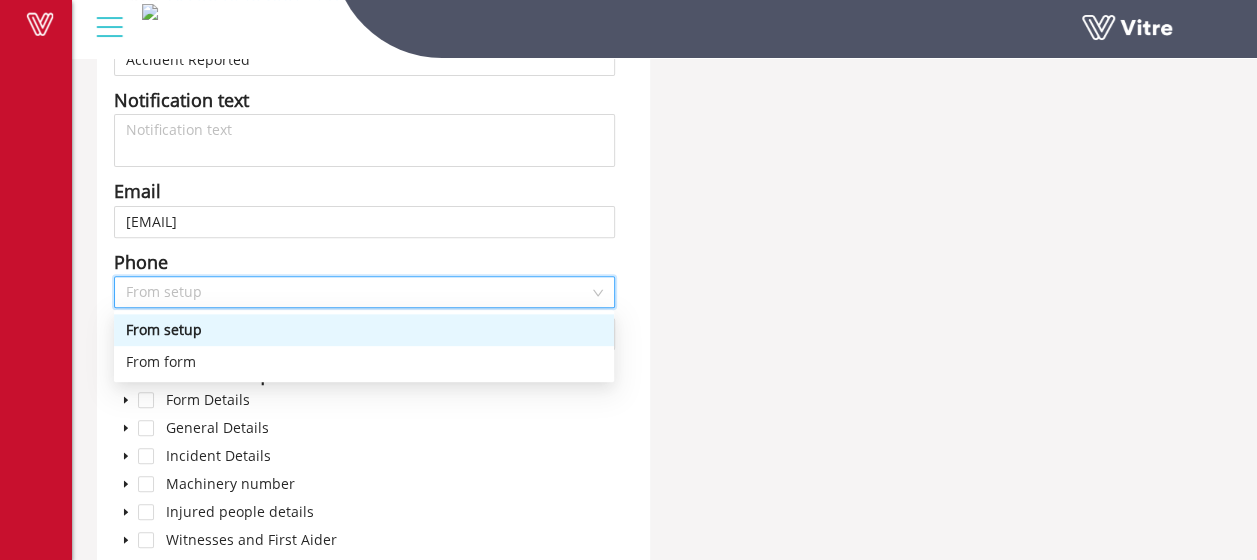click on "Project Slupsk Form Accident Report - EU  Title Accident Reported Notification text Email konrad.senator@keter.com Phone From setup Notification text questions Form Details General Details Incident Details Machinery number Injured people details Witnesses and First Aider Additional comments Immediate Actions & Investigation Active Fill description with triggers? Add PDF file to notification? Single email to all recepients Condition Default Default Active Specific Answers Form Details General Details Incident Details Machinery number Injured people details Witnesses and First Aider Additional comments Immediate Actions & Investigation Cancel Save" at bounding box center [373, 750] 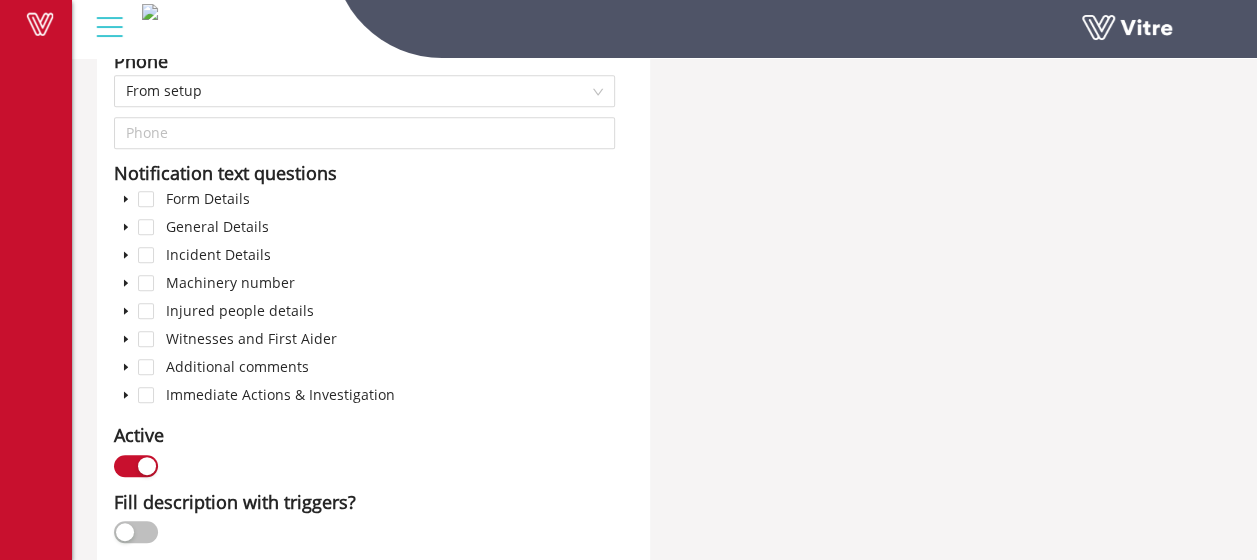 scroll, scrollTop: 436, scrollLeft: 0, axis: vertical 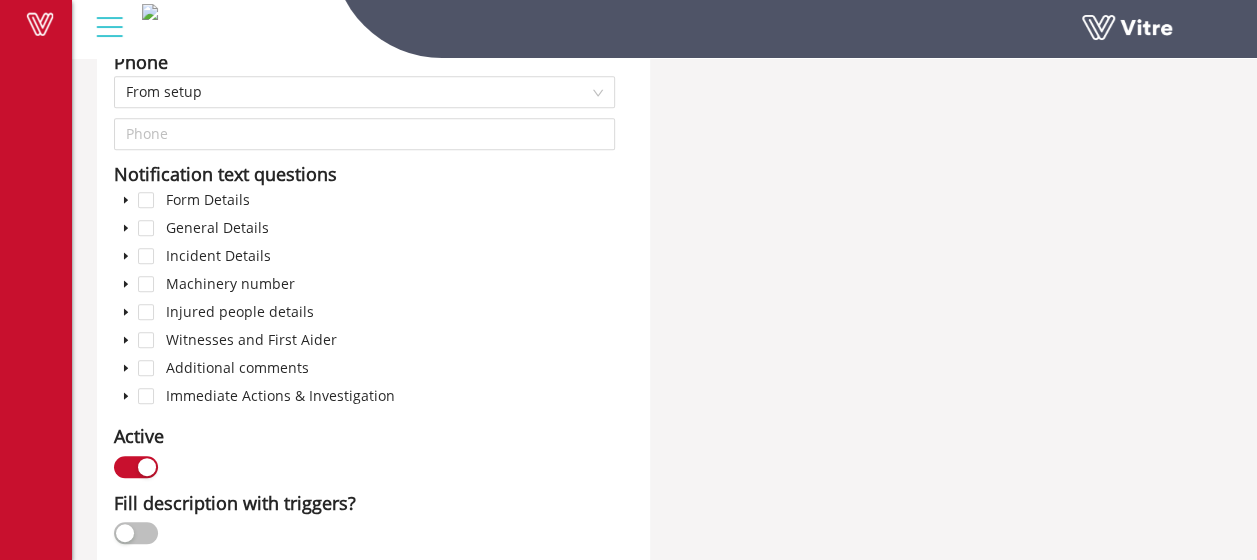 click 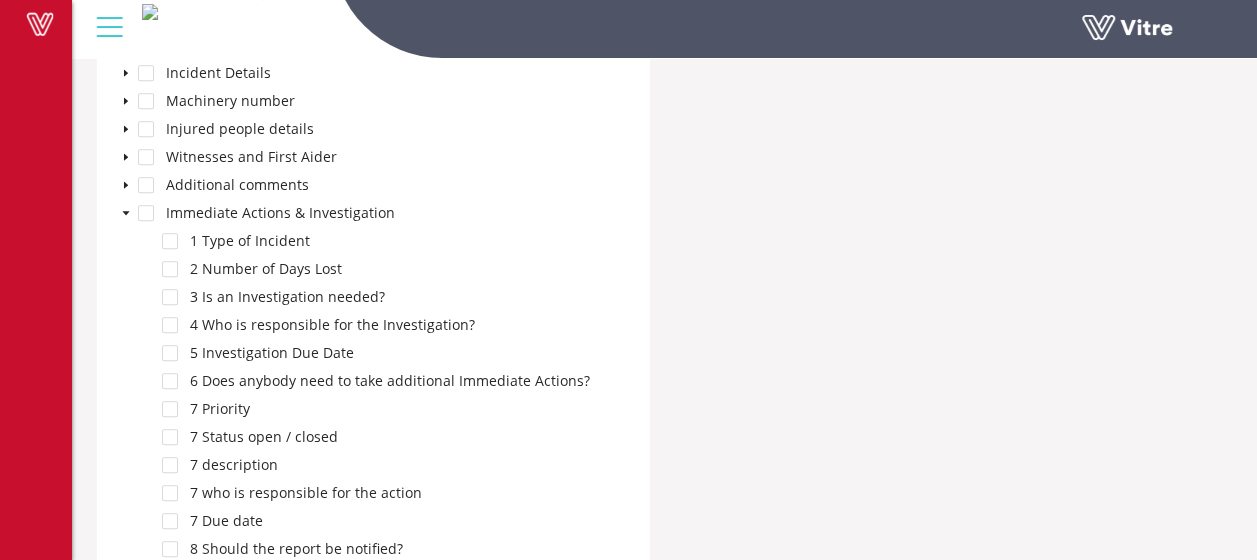 scroll, scrollTop: 596, scrollLeft: 0, axis: vertical 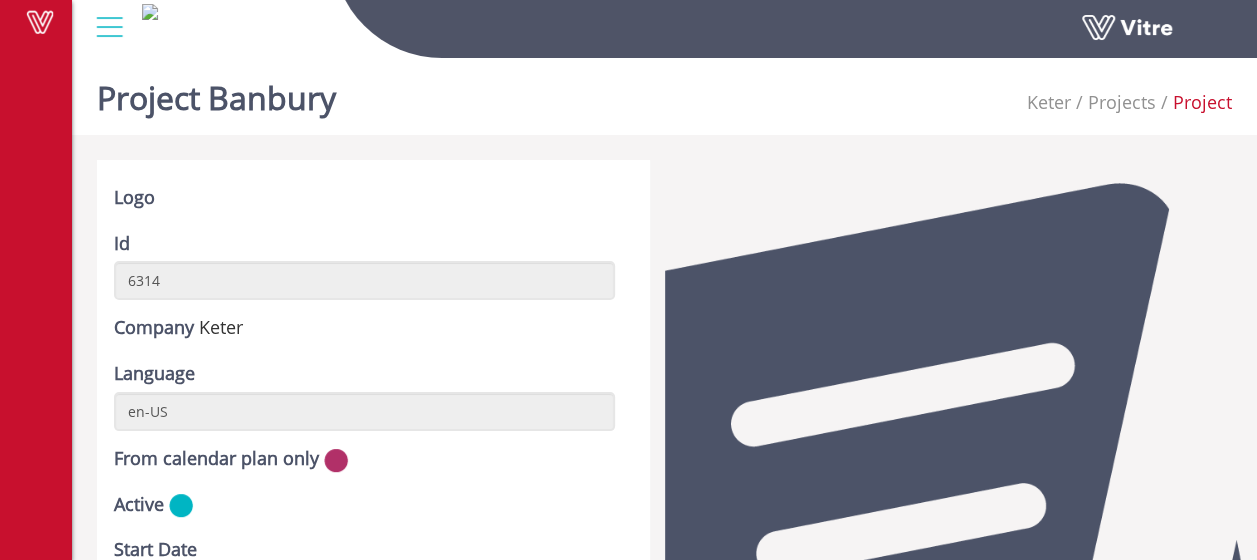 click at bounding box center (109, 27) 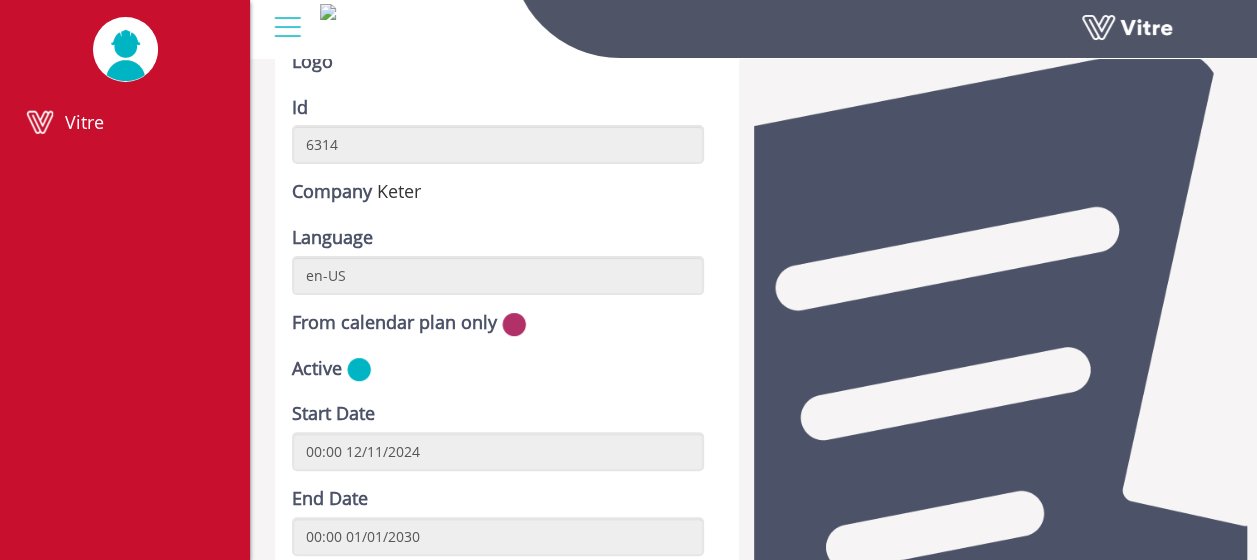 scroll, scrollTop: 126, scrollLeft: 0, axis: vertical 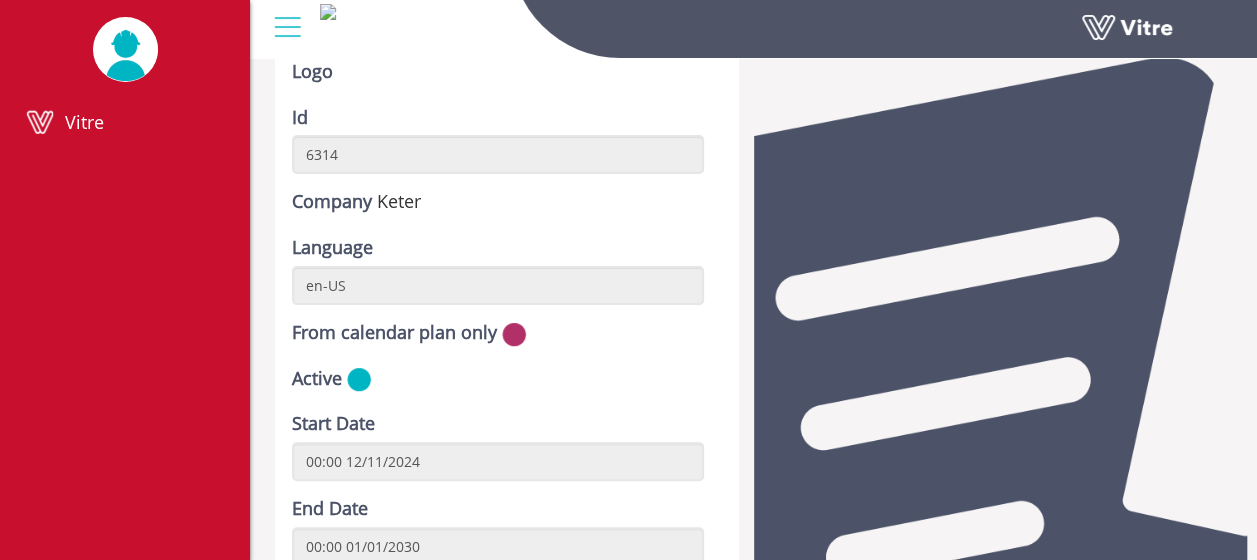 click at bounding box center (287, 27) 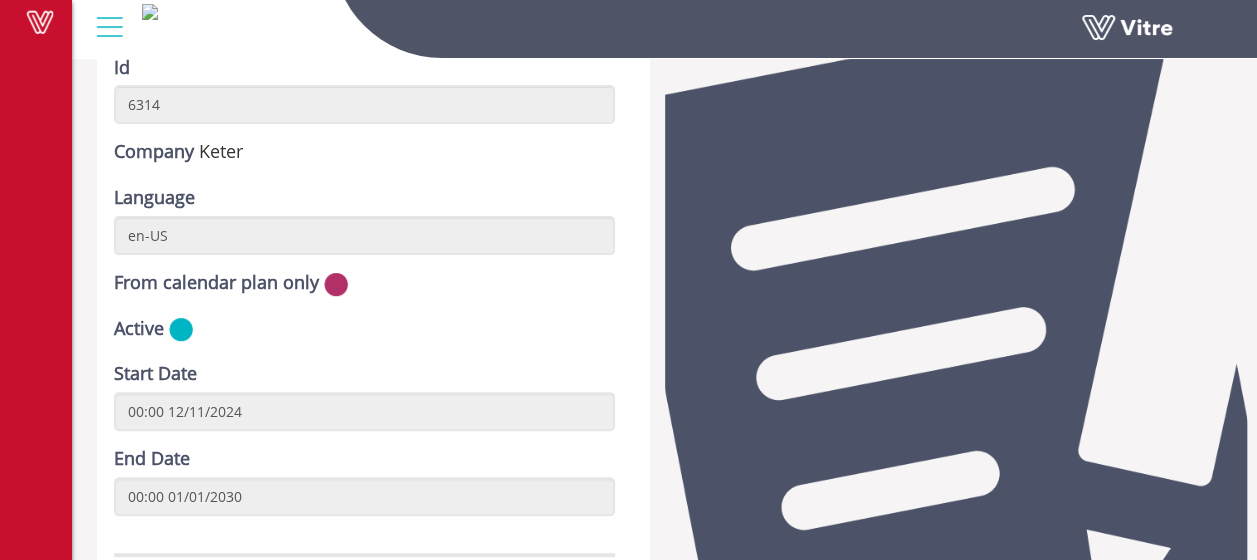 scroll, scrollTop: 0, scrollLeft: 0, axis: both 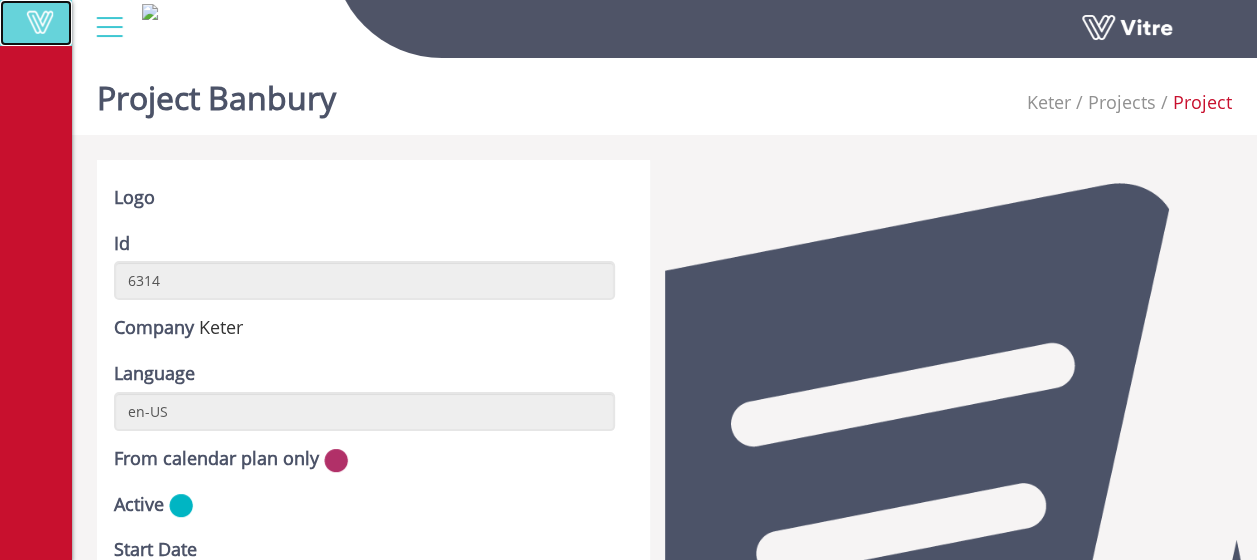 click at bounding box center (40, 22) 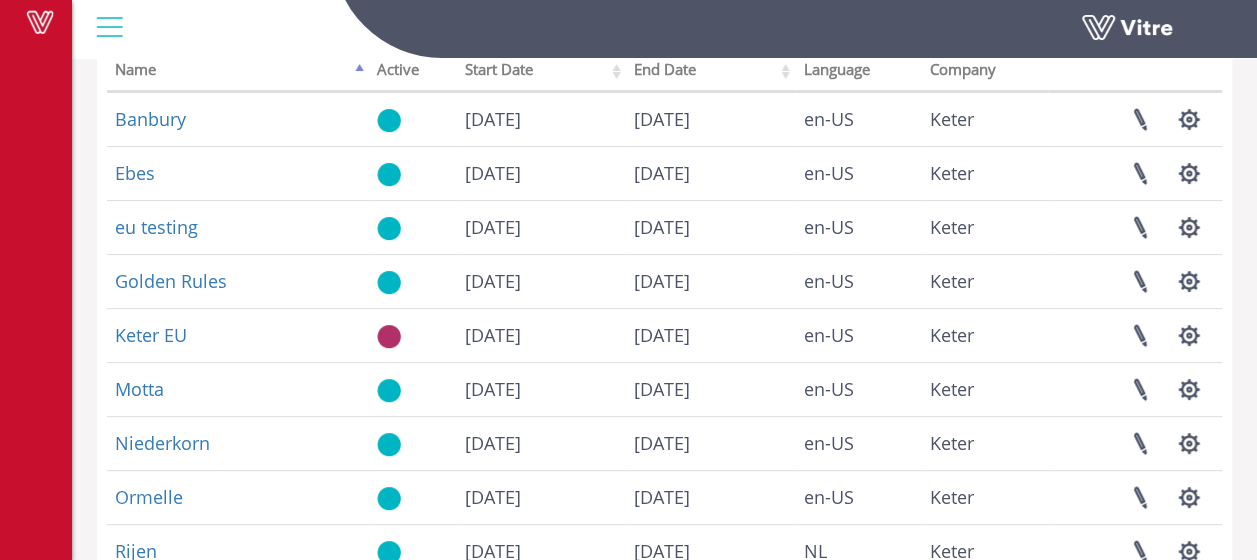 scroll, scrollTop: 158, scrollLeft: 0, axis: vertical 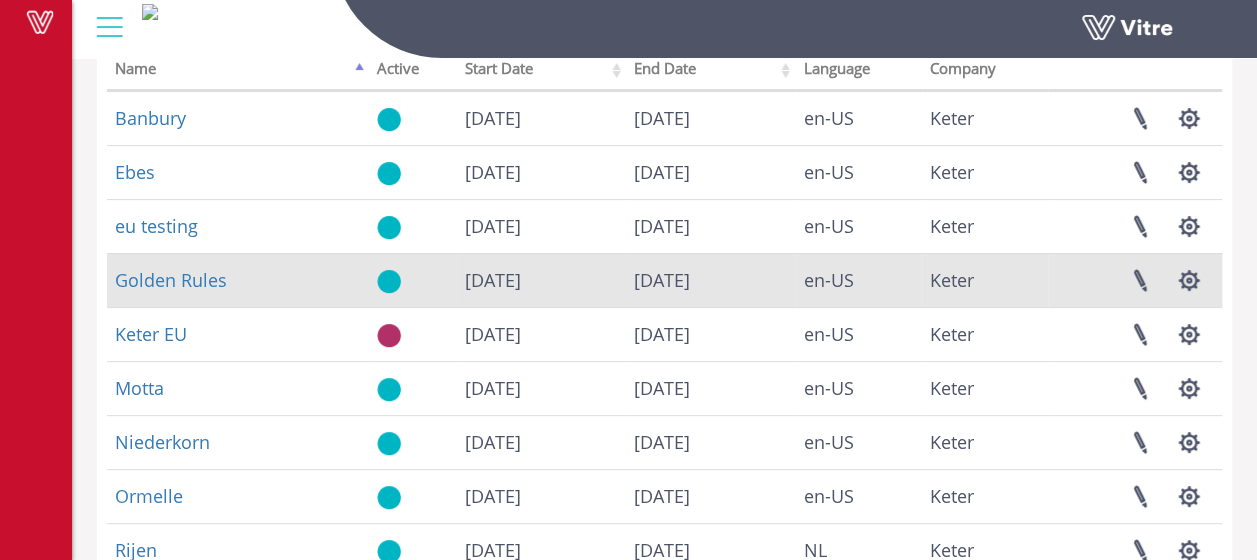 click on "Golden Rules" at bounding box center (238, 280) 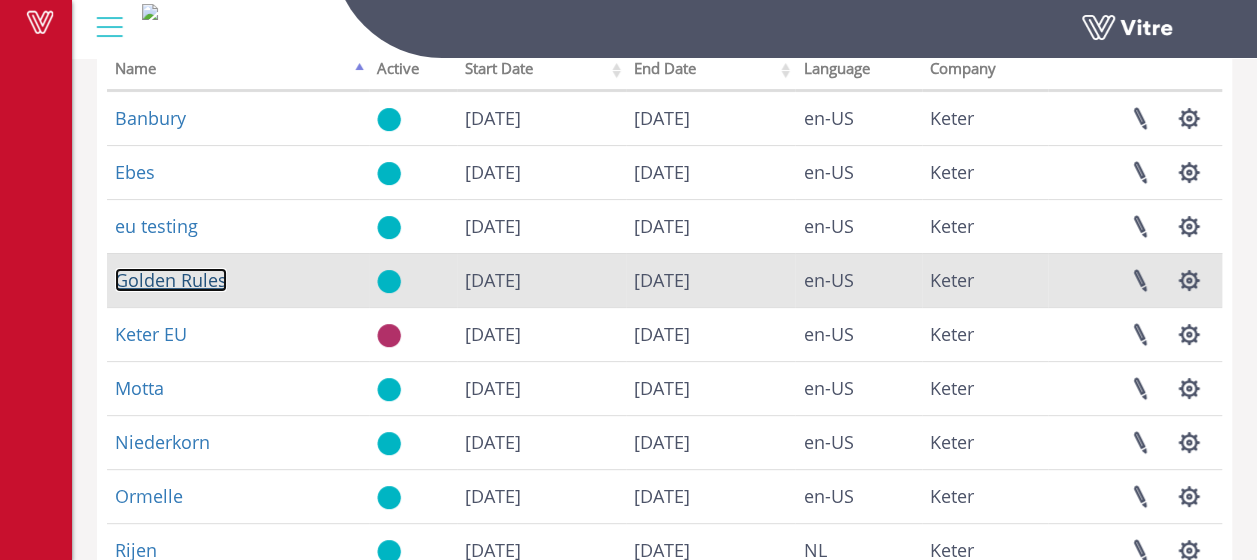 click on "Golden Rules" at bounding box center (171, 280) 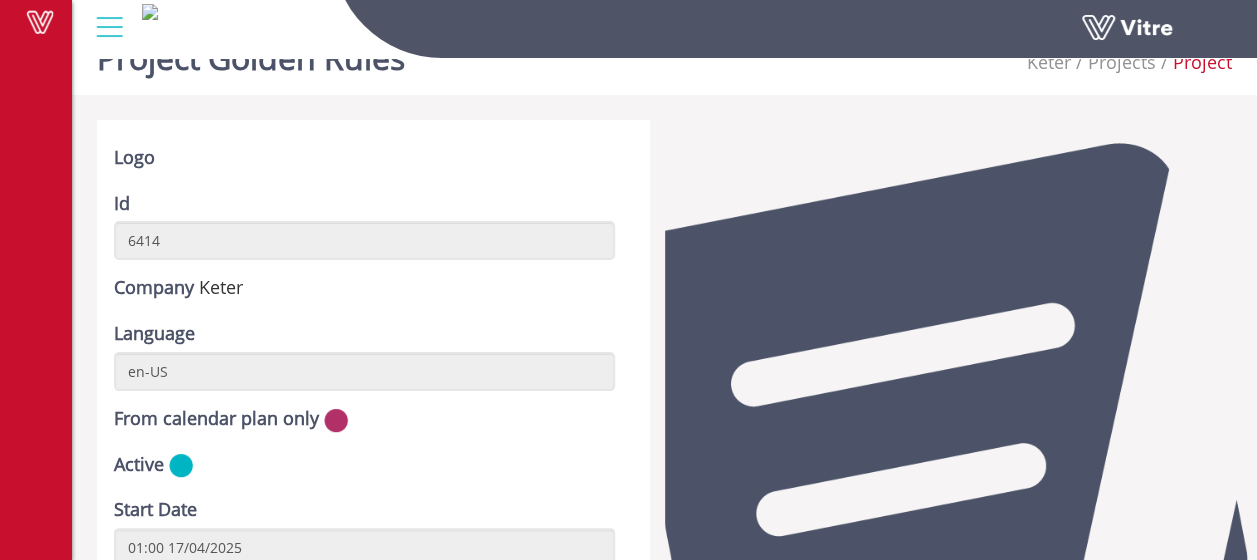 scroll, scrollTop: 0, scrollLeft: 0, axis: both 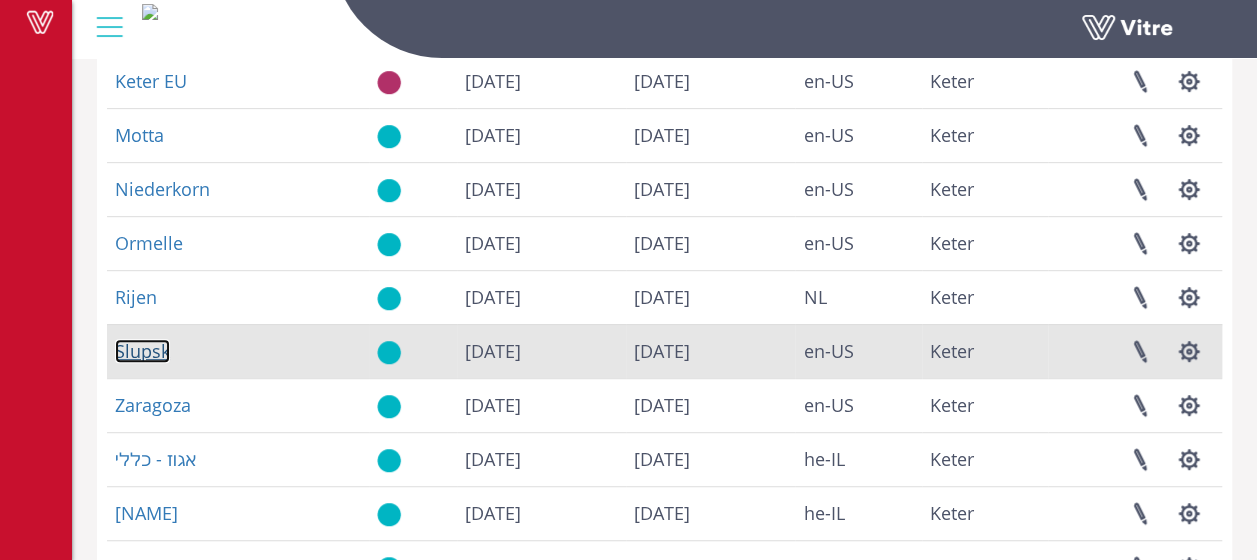 click on "Slupsk" at bounding box center [142, 351] 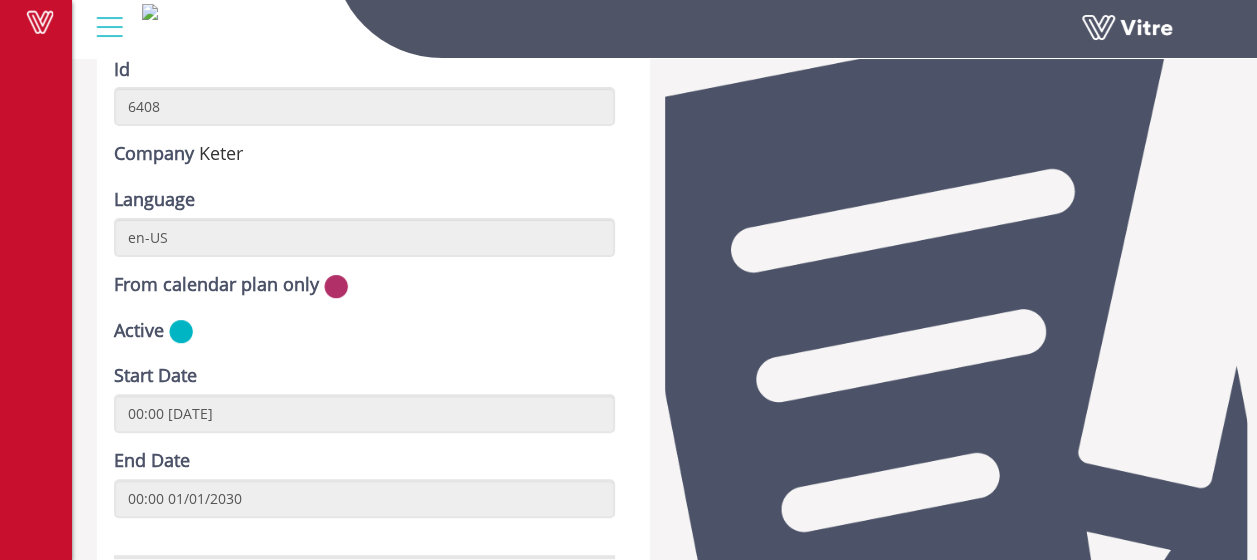 scroll, scrollTop: 0, scrollLeft: 0, axis: both 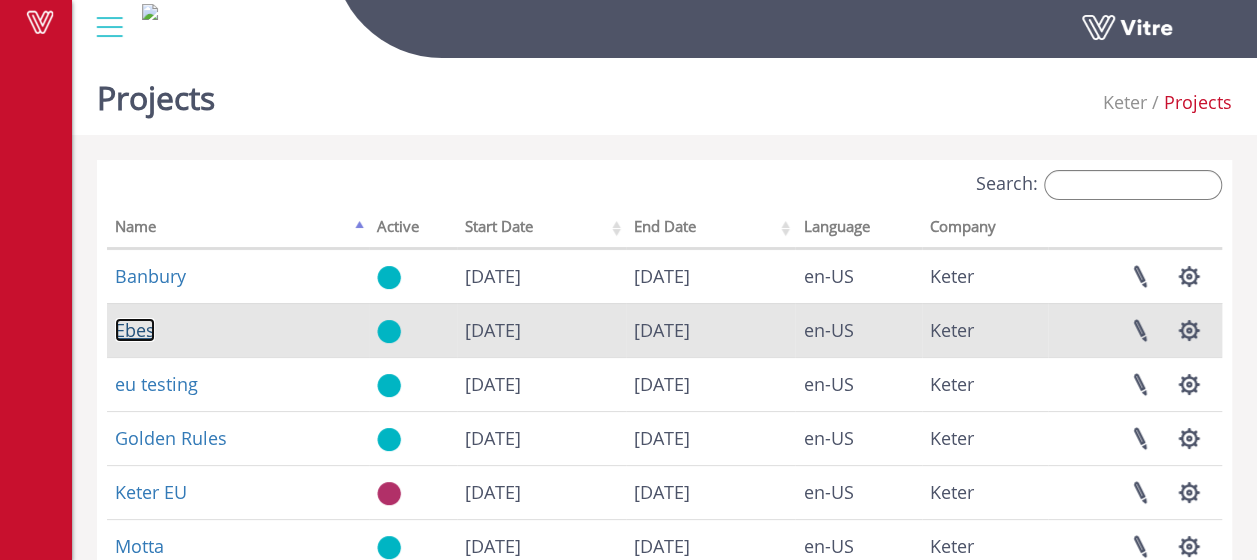 click on "Ebes" at bounding box center [135, 330] 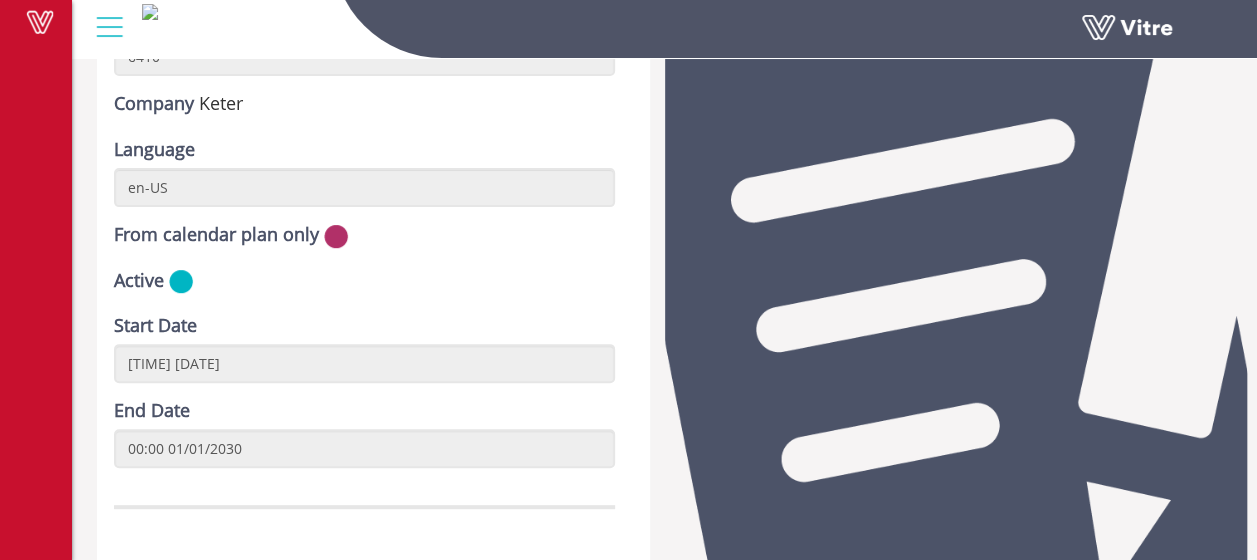 scroll, scrollTop: 213, scrollLeft: 0, axis: vertical 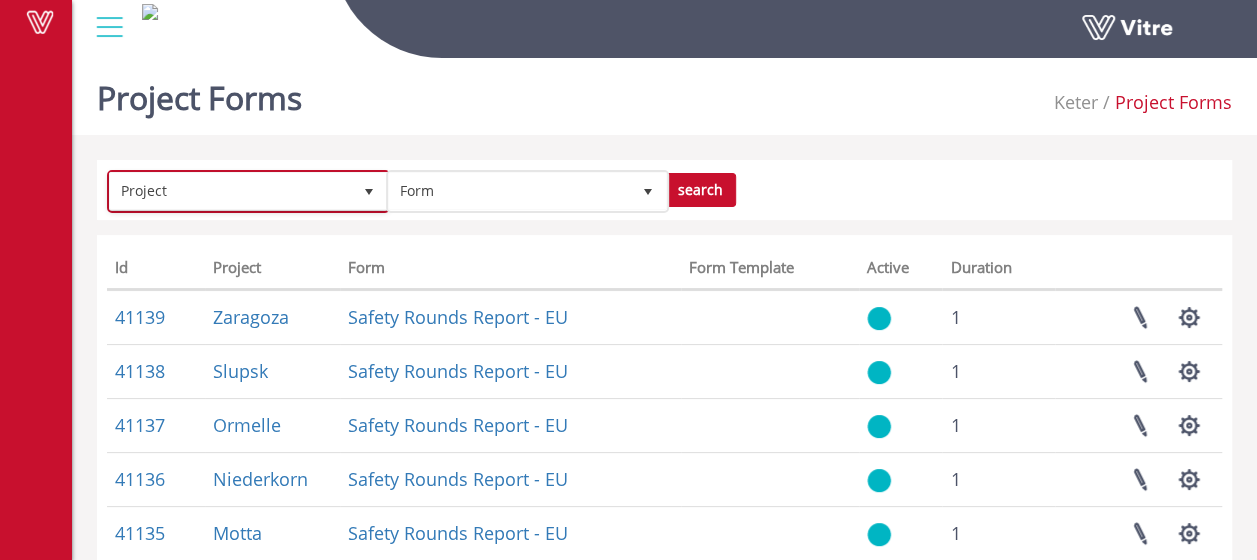 drag, startPoint x: 245, startPoint y: 190, endPoint x: 534, endPoint y: 163, distance: 290.2585 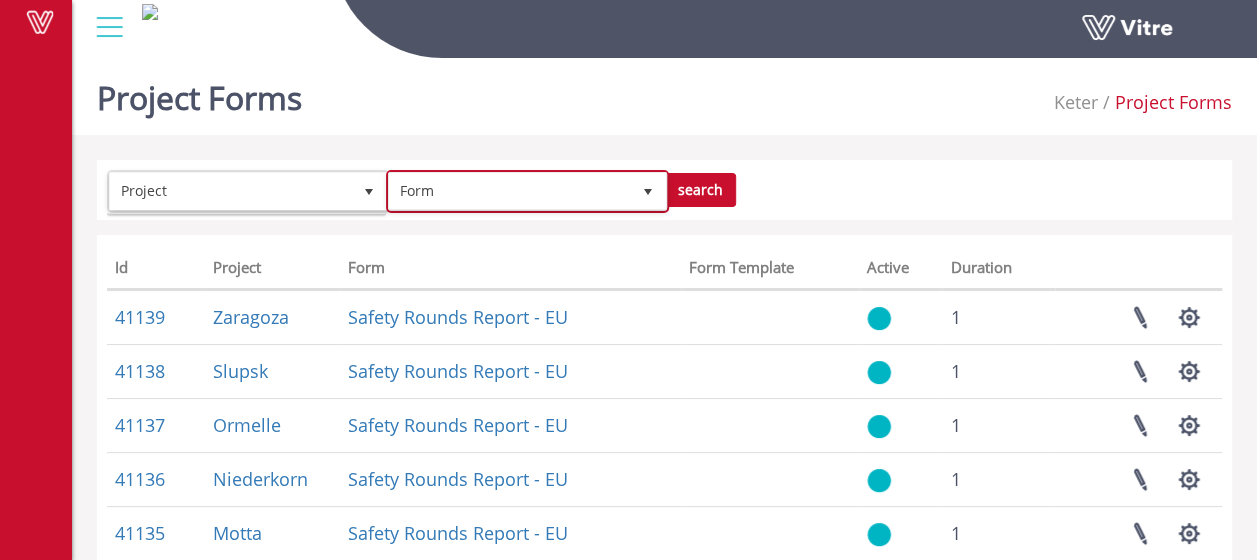 click on "Form" at bounding box center (509, 191) 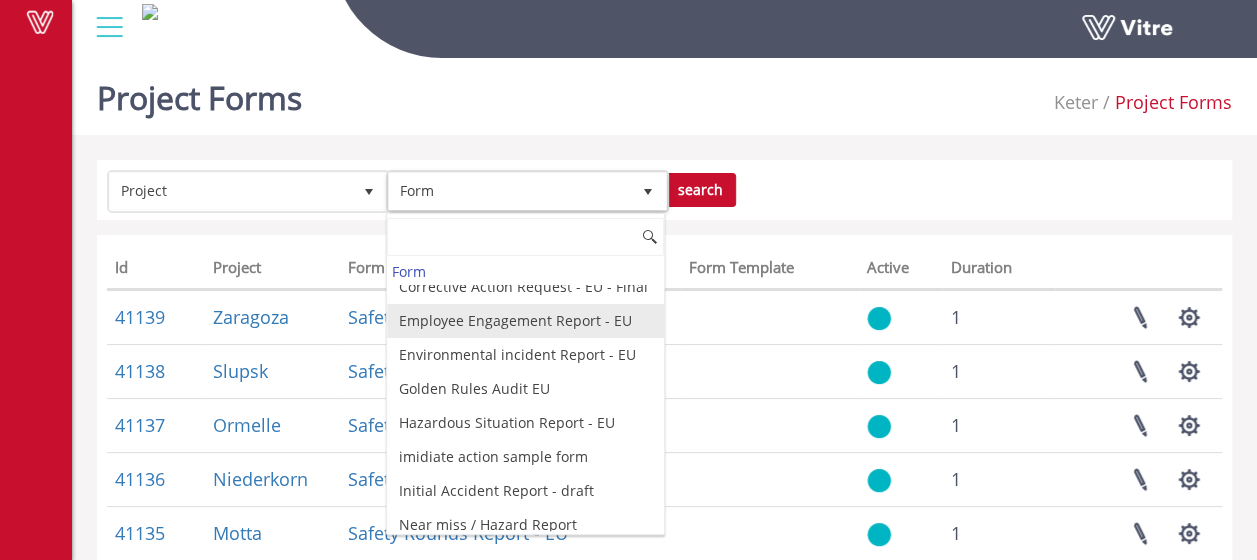 scroll, scrollTop: 280, scrollLeft: 0, axis: vertical 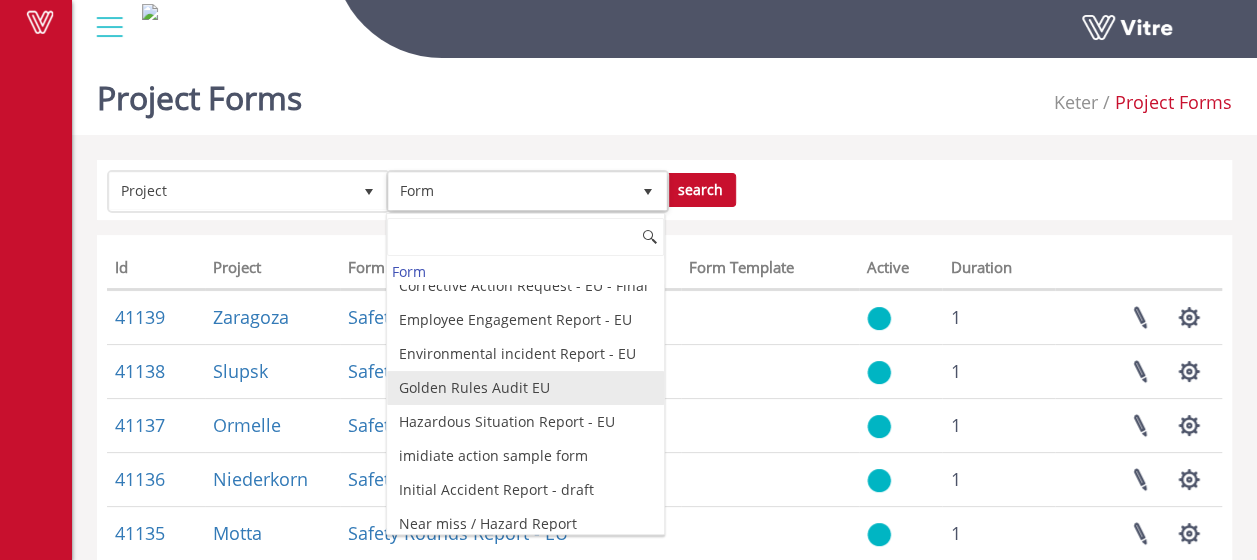 click on "Golden Rules Audit EU" at bounding box center [525, 388] 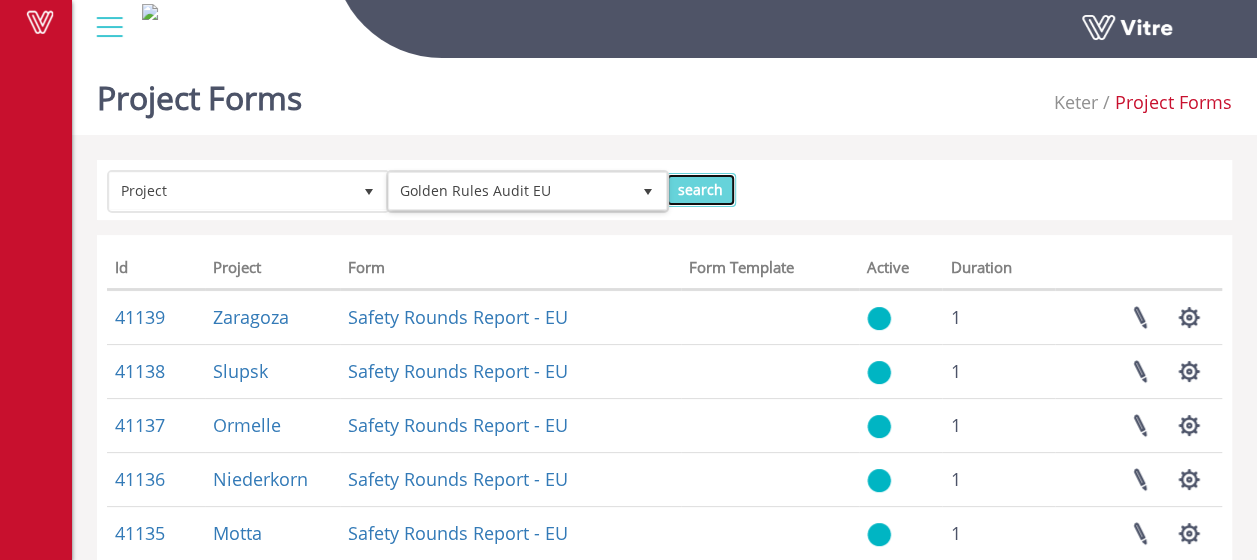 click on "search" at bounding box center (700, 190) 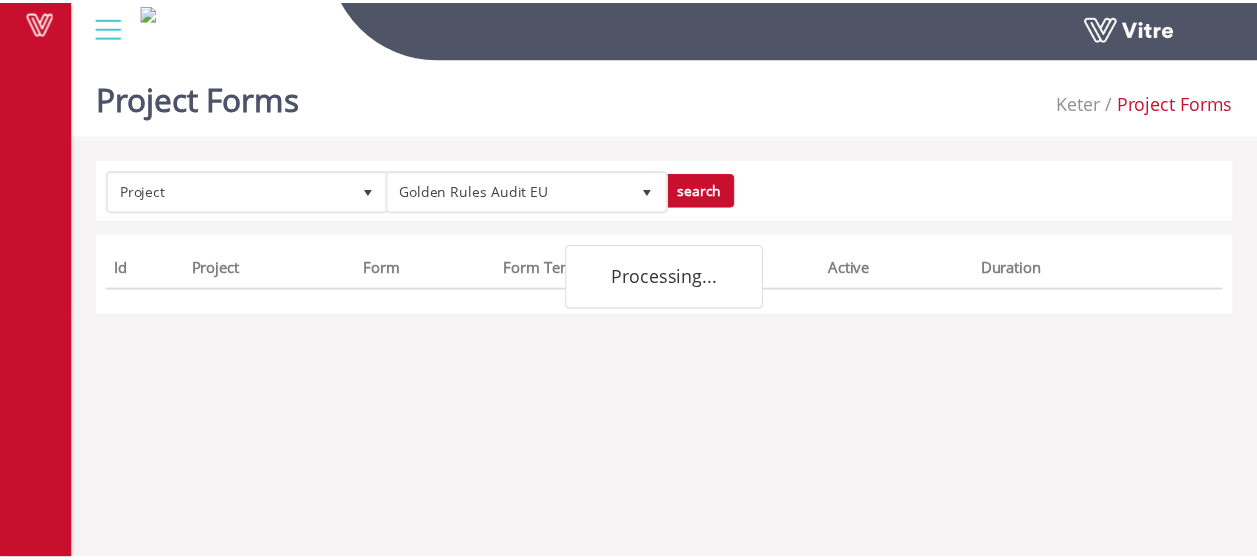 scroll, scrollTop: 0, scrollLeft: 0, axis: both 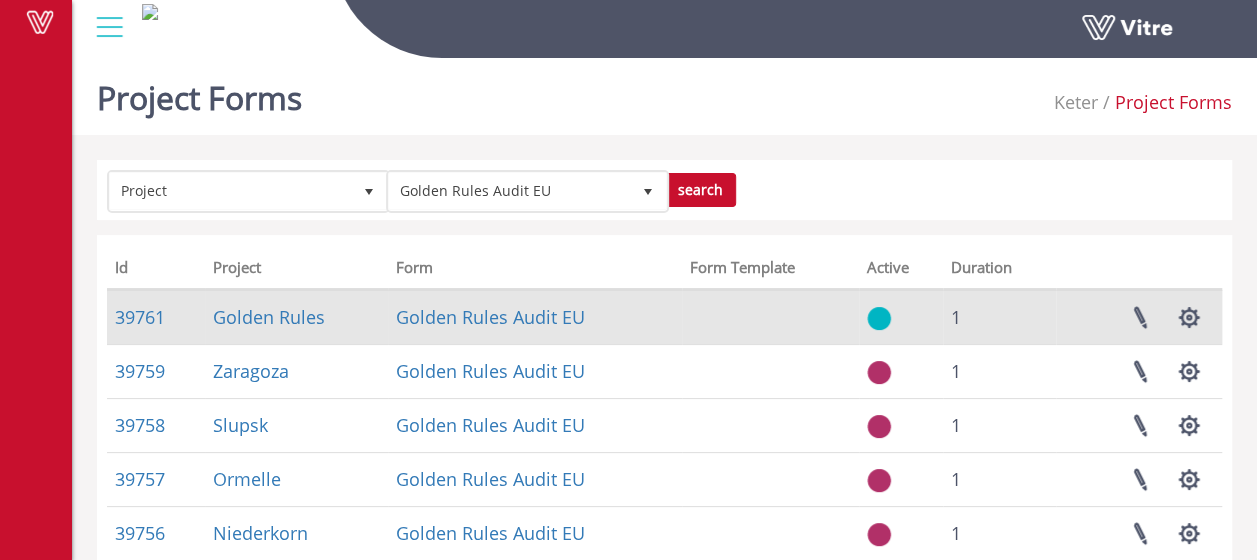 click on "Golden Rules" at bounding box center (297, 317) 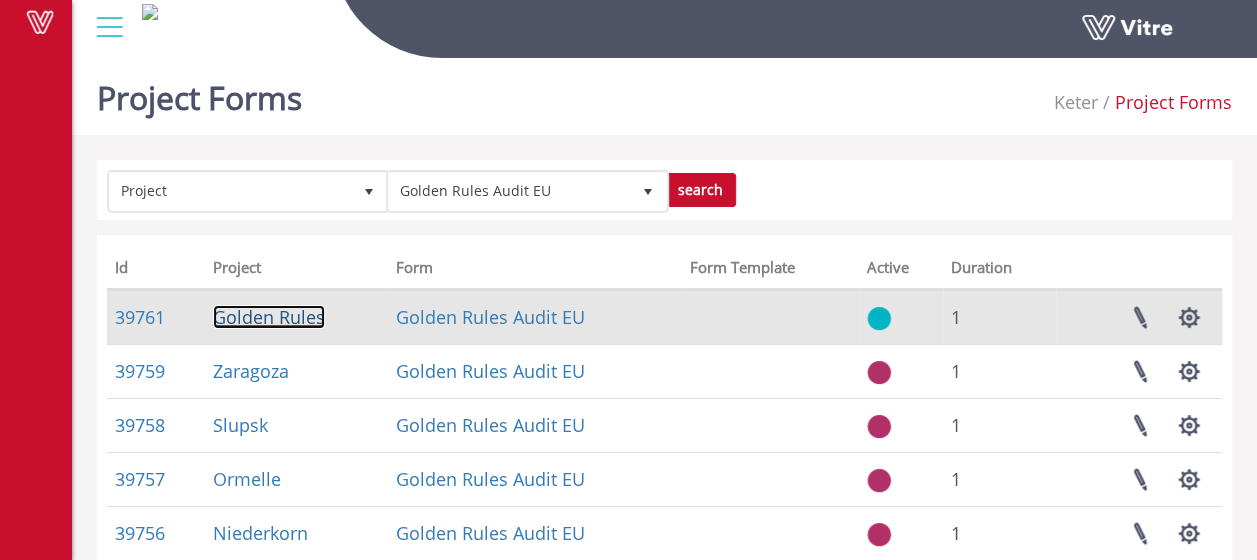 click on "Golden Rules" at bounding box center (269, 317) 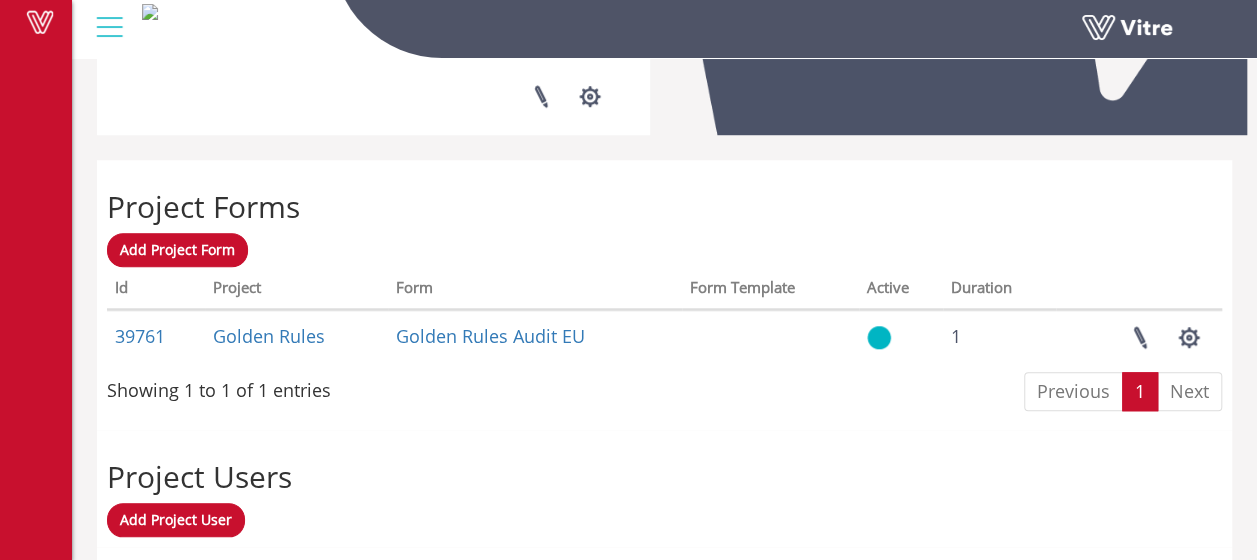 scroll, scrollTop: 718, scrollLeft: 0, axis: vertical 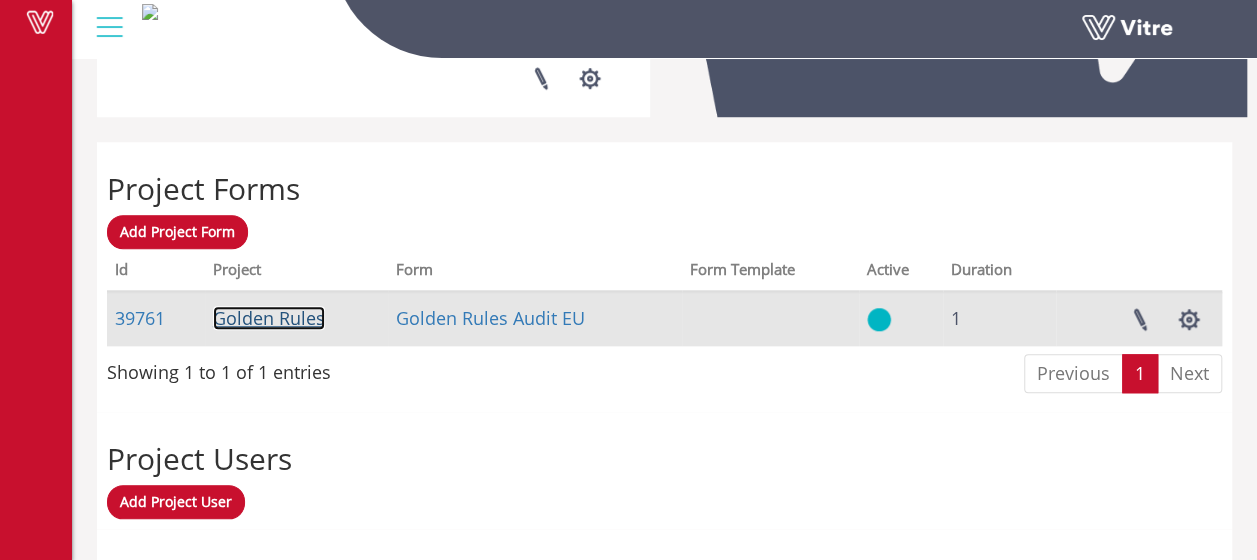click on "Golden Rules" at bounding box center (269, 318) 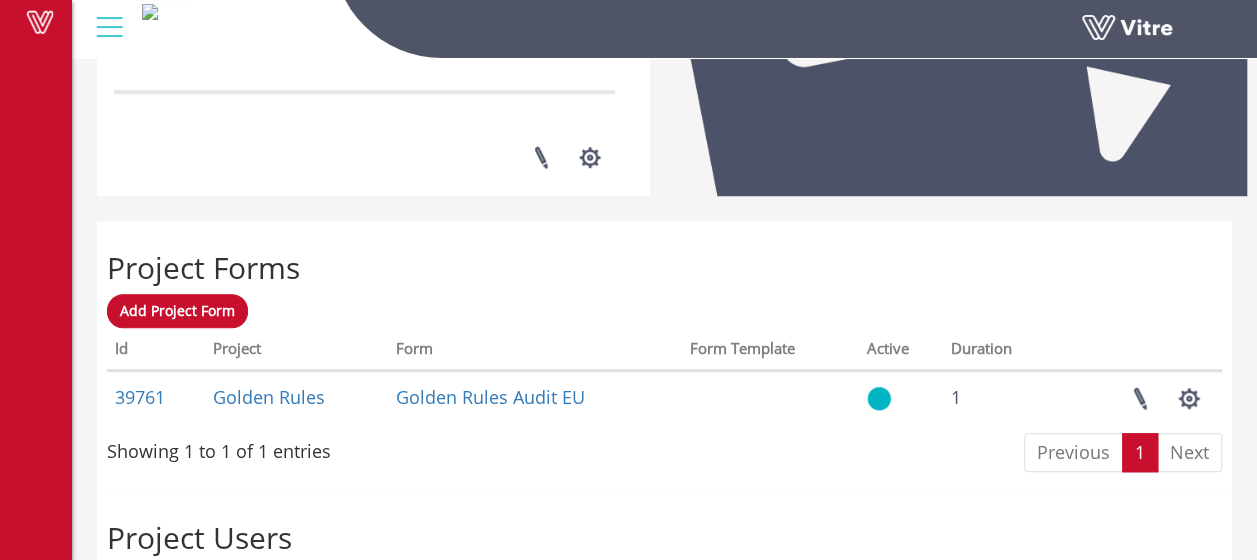 scroll, scrollTop: 634, scrollLeft: 0, axis: vertical 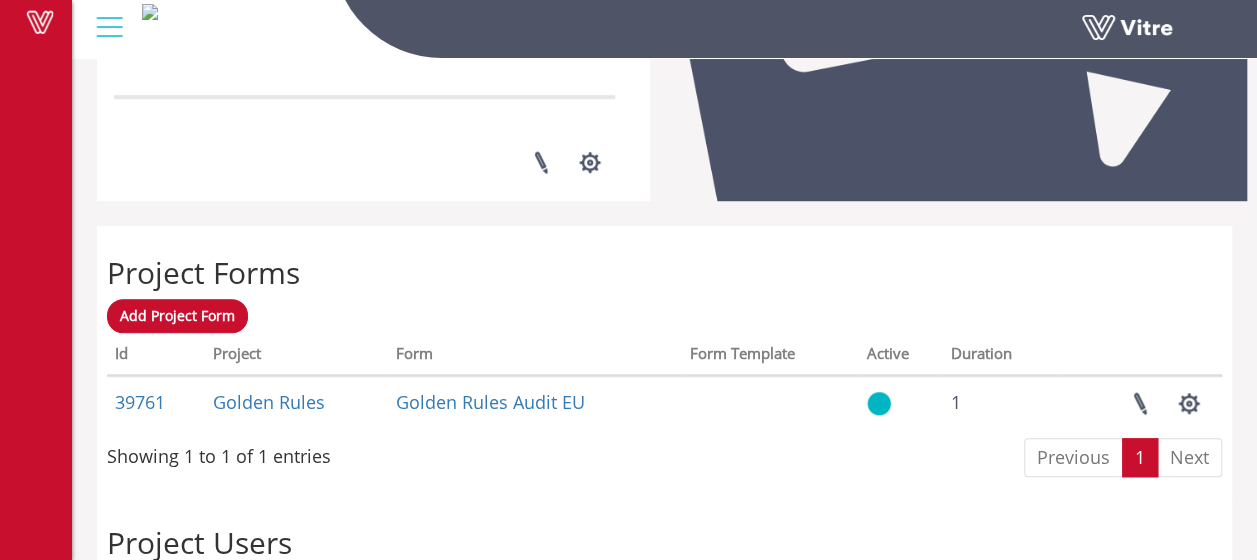 drag, startPoint x: 0, startPoint y: 0, endPoint x: 292, endPoint y: 320, distance: 433.20203 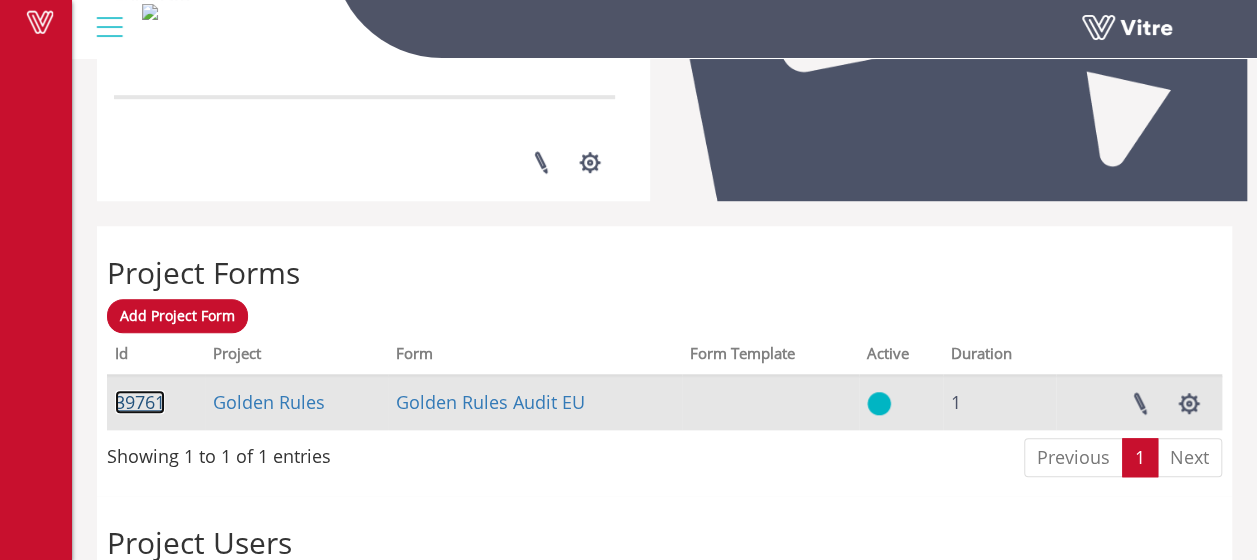 click on "39761" at bounding box center (140, 402) 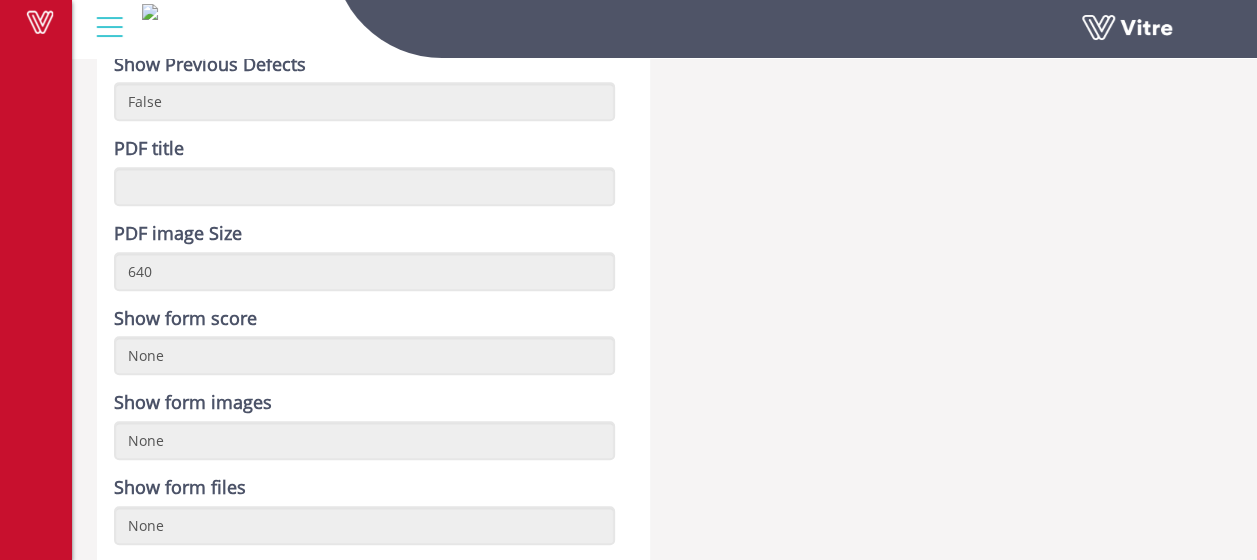 scroll, scrollTop: 0, scrollLeft: 0, axis: both 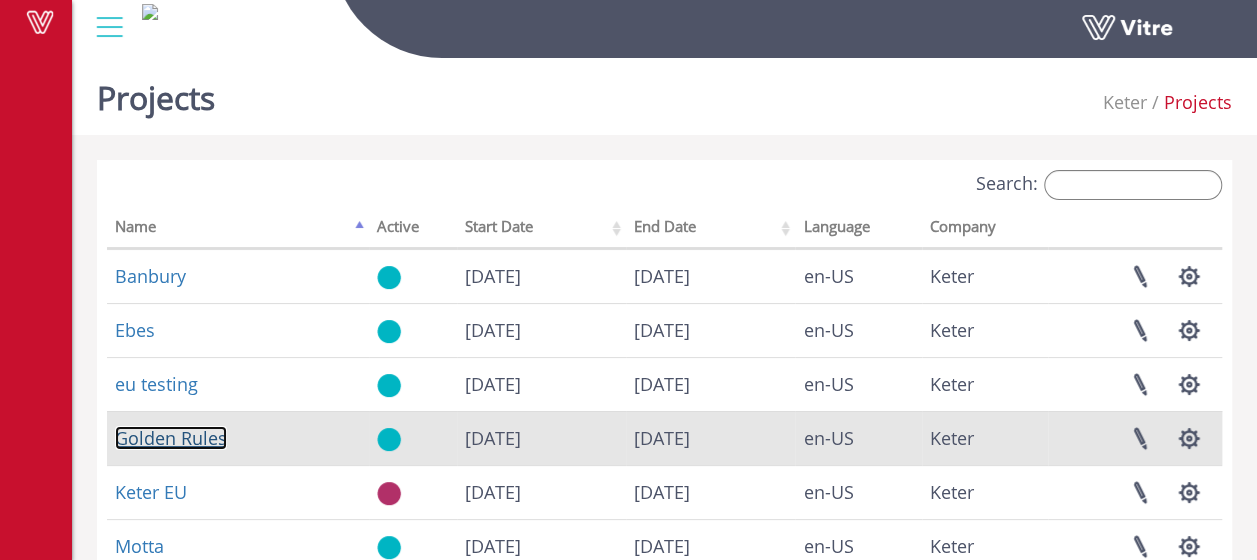 click on "Golden Rules" at bounding box center [171, 438] 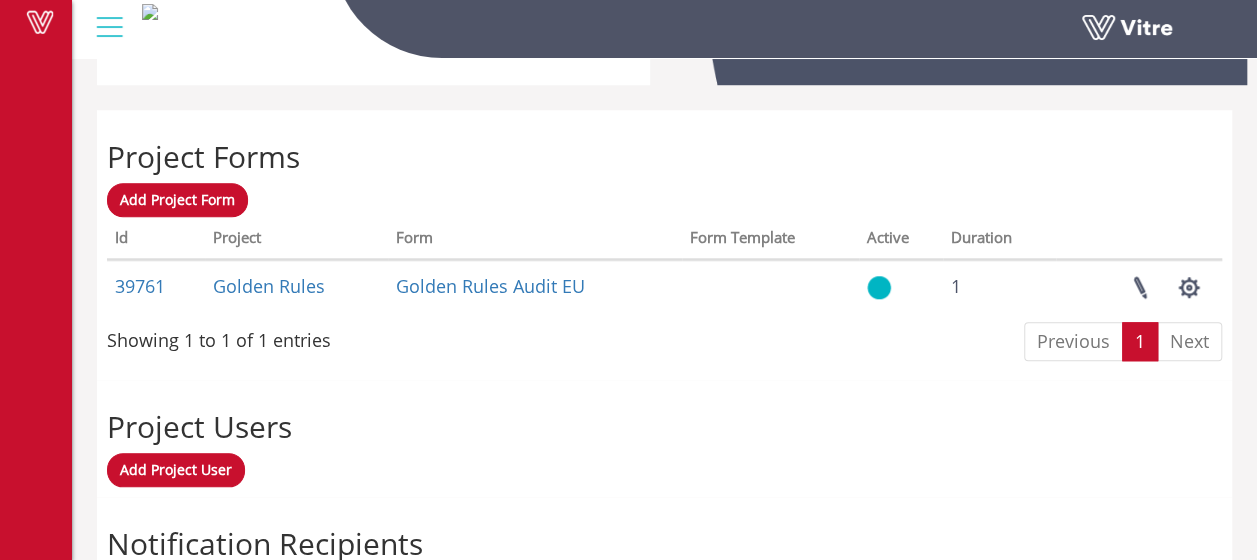 scroll, scrollTop: 751, scrollLeft: 0, axis: vertical 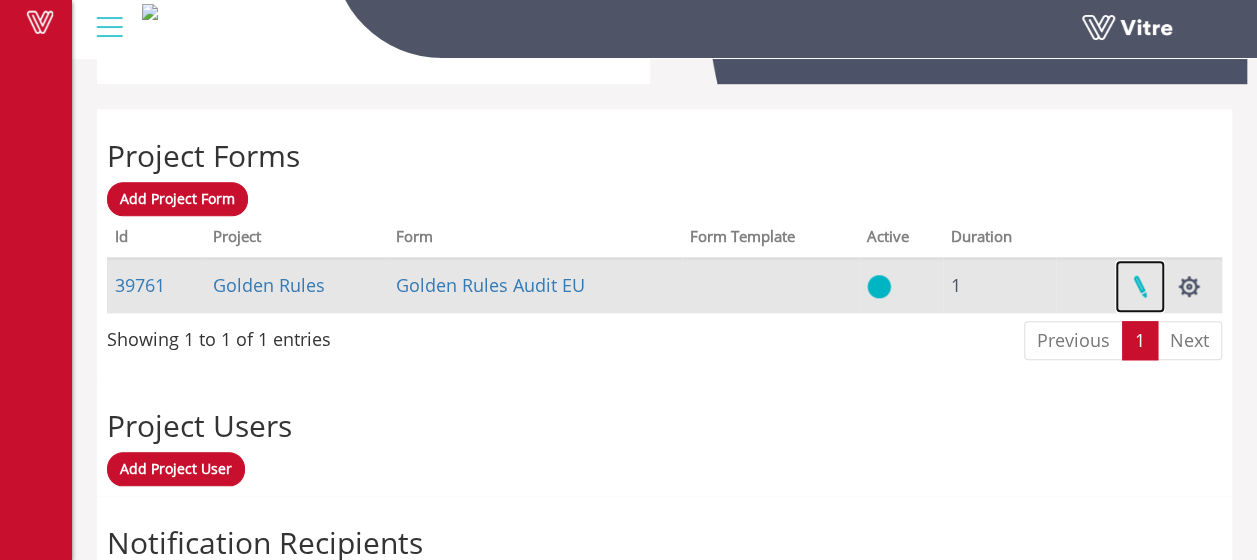 click at bounding box center (1140, 286) 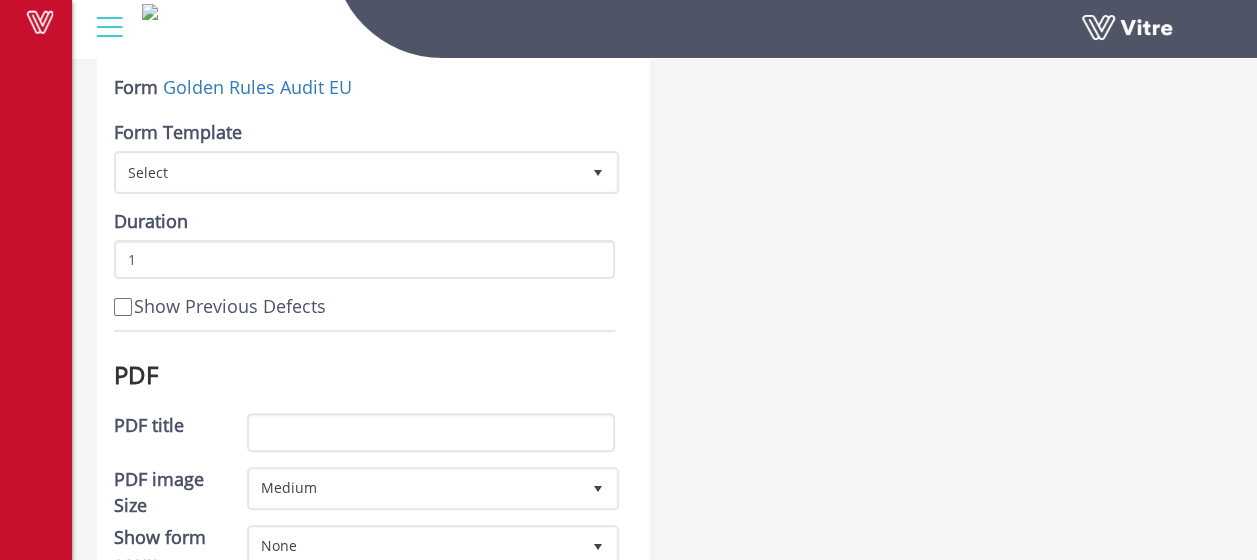 scroll, scrollTop: 0, scrollLeft: 0, axis: both 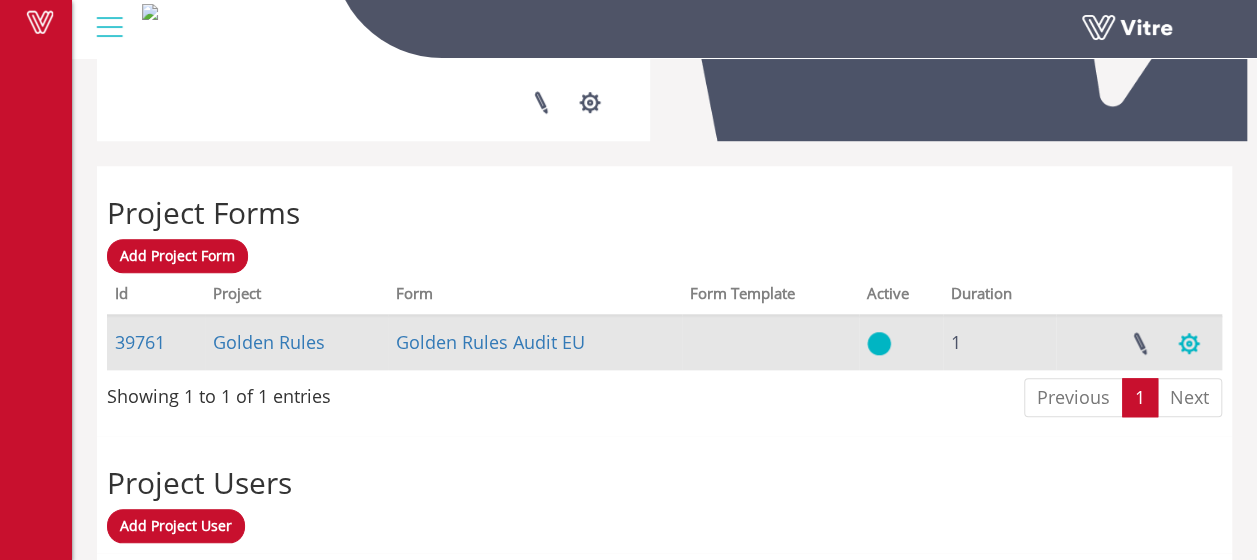 click at bounding box center [1189, 343] 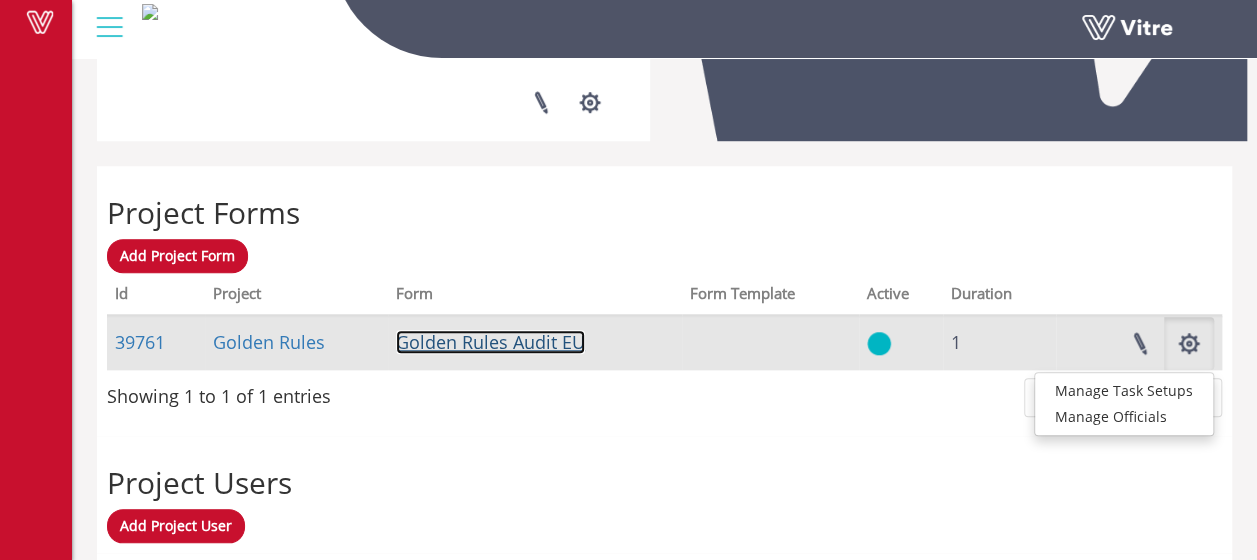 click on "Golden Rules Audit EU" at bounding box center (490, 342) 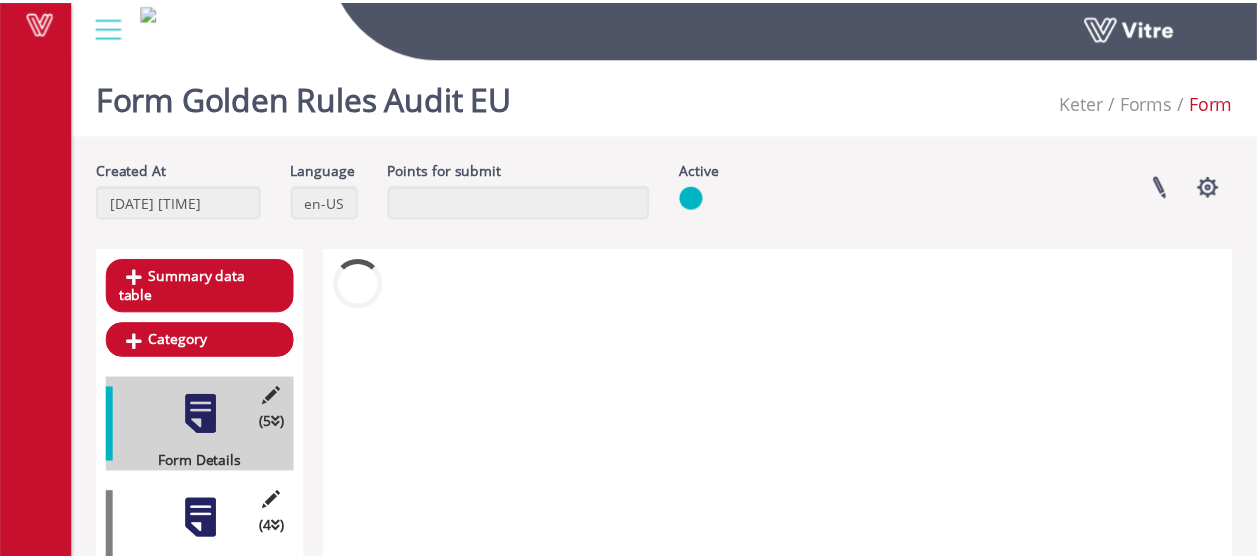 scroll, scrollTop: 0, scrollLeft: 0, axis: both 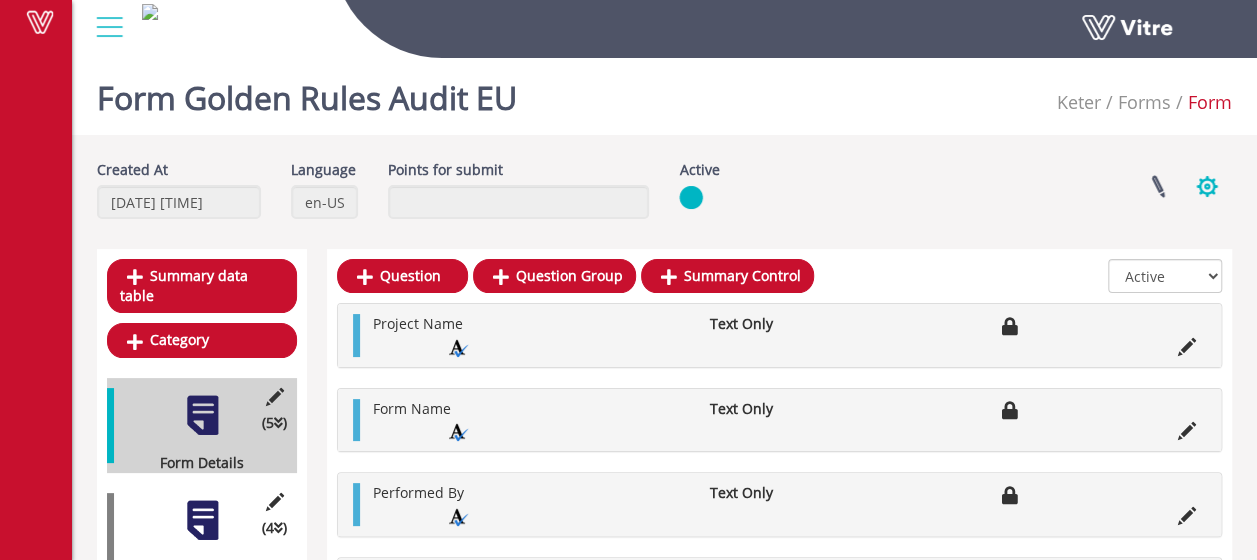 click at bounding box center (1207, 186) 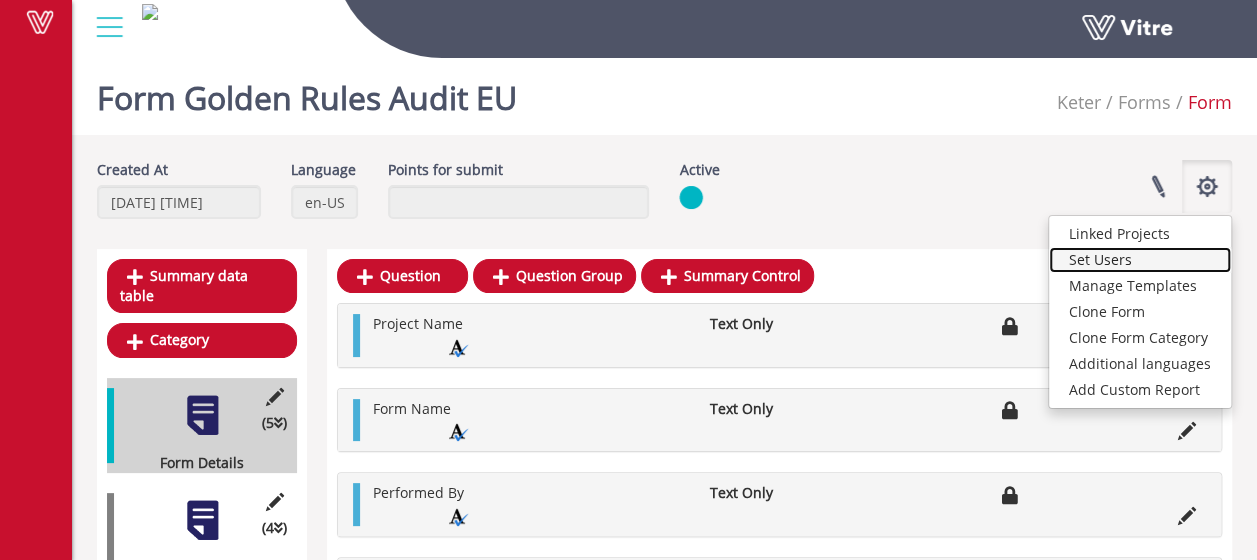 click on "Set Users" at bounding box center (1140, 260) 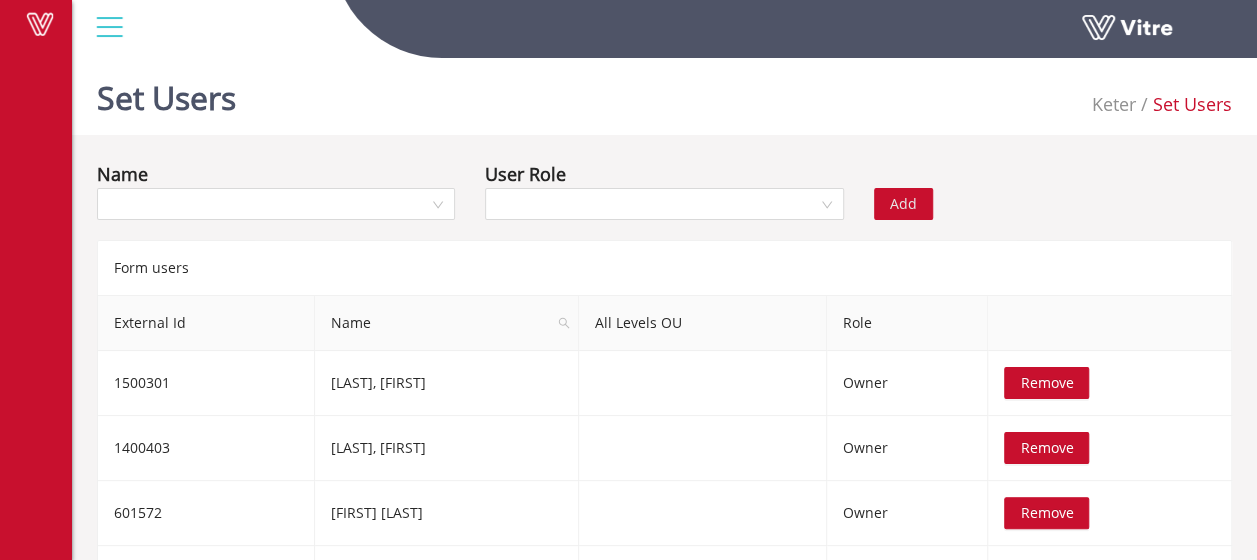 scroll, scrollTop: 50, scrollLeft: 0, axis: vertical 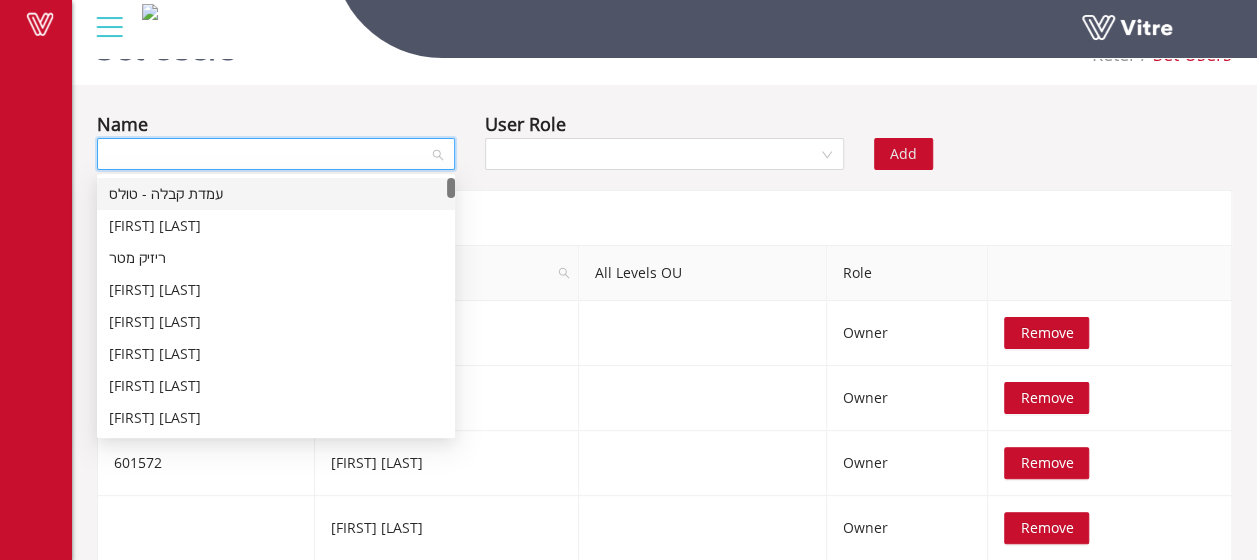 click at bounding box center [269, 154] 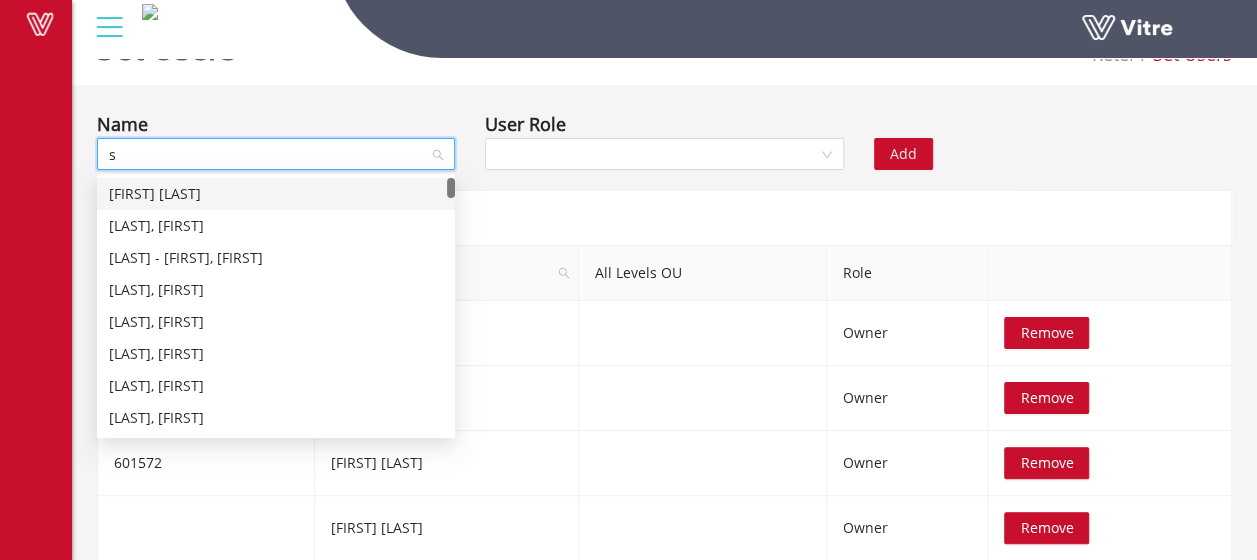 type on "sl" 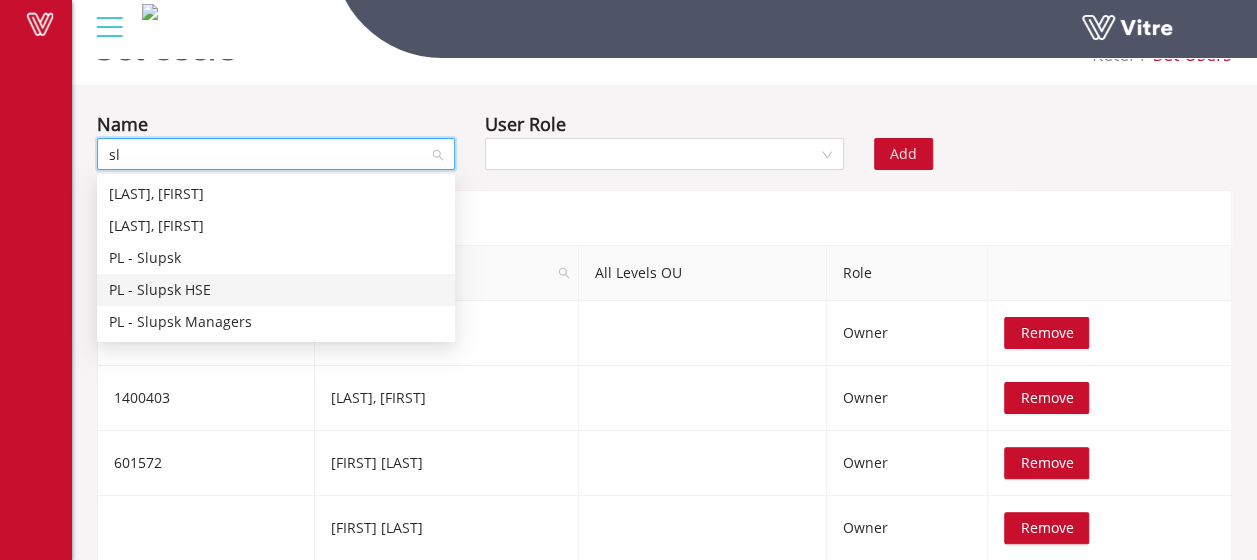 click on "PL - Slupsk HSE" at bounding box center [276, 290] 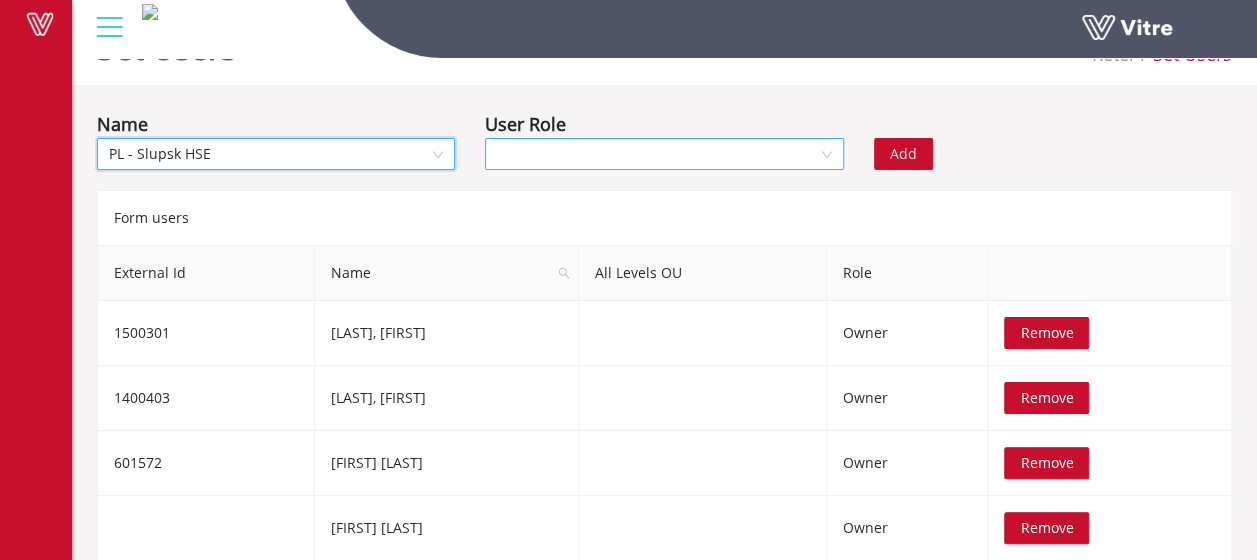 click at bounding box center [664, 154] 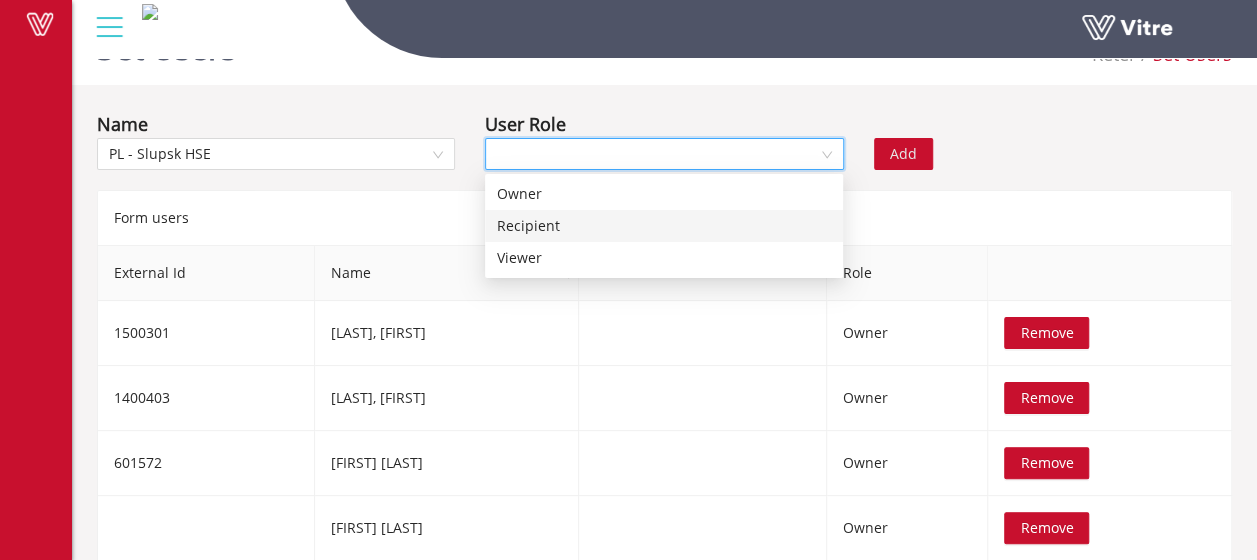 click on "Recipient" at bounding box center (664, 226) 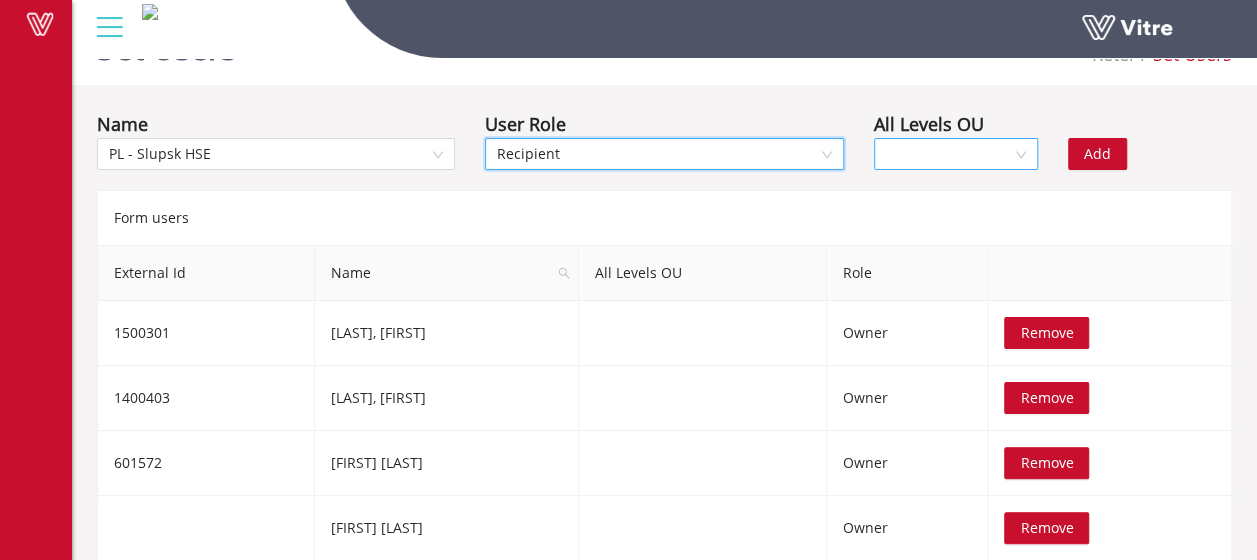 click at bounding box center [949, 154] 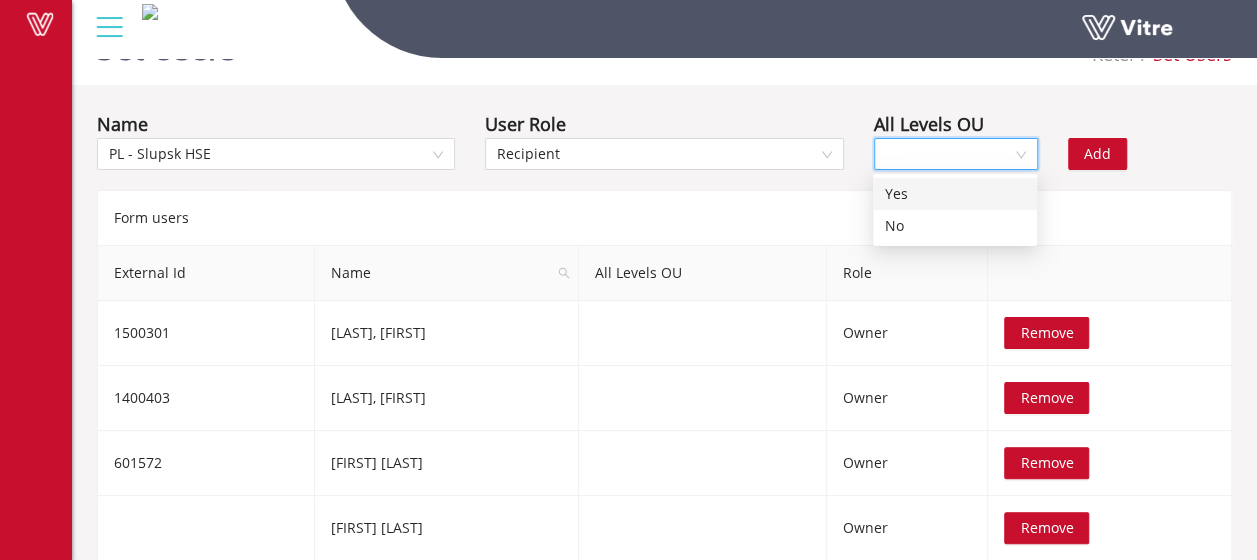 click on "Yes" at bounding box center [955, 194] 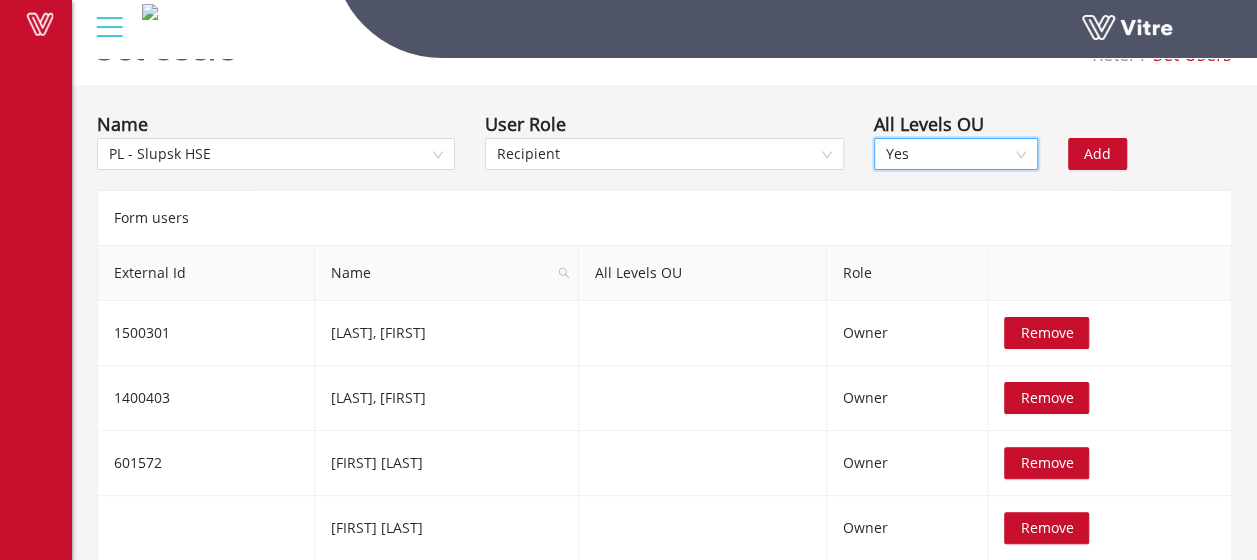 click on "Add" at bounding box center [1097, 154] 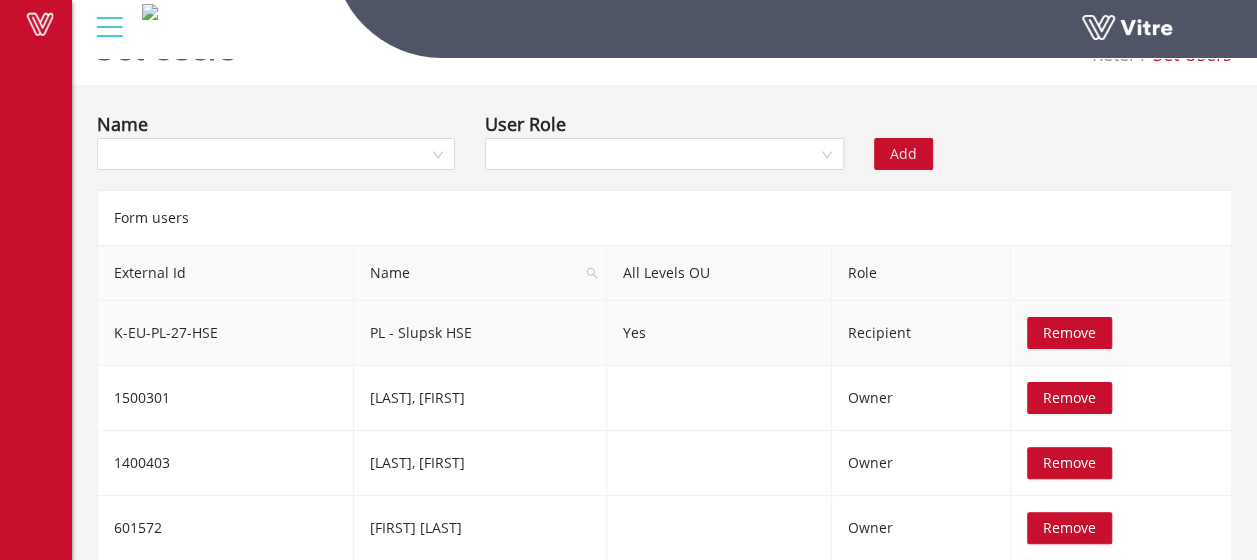 click on "Remove" at bounding box center [1069, 333] 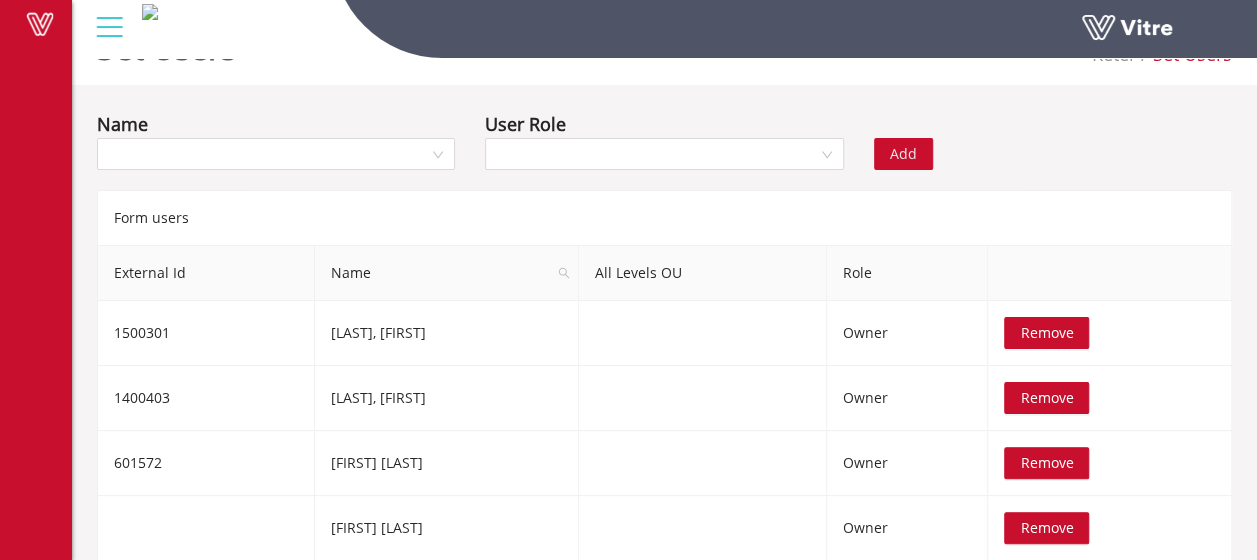 click at bounding box center (109, 27) 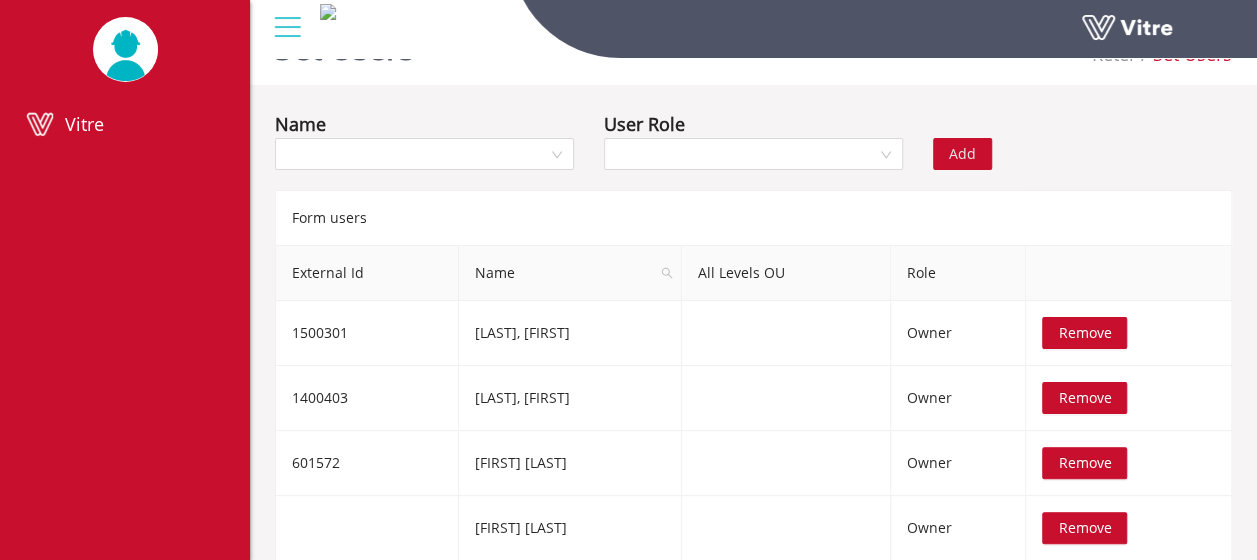 click at bounding box center (287, 27) 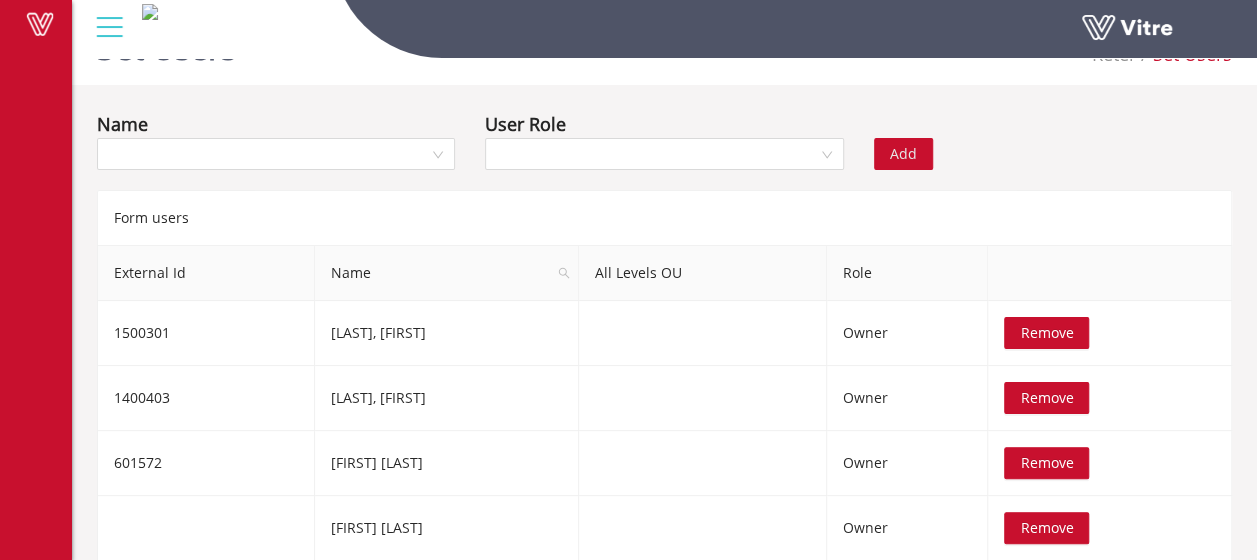 click at bounding box center (109, 27) 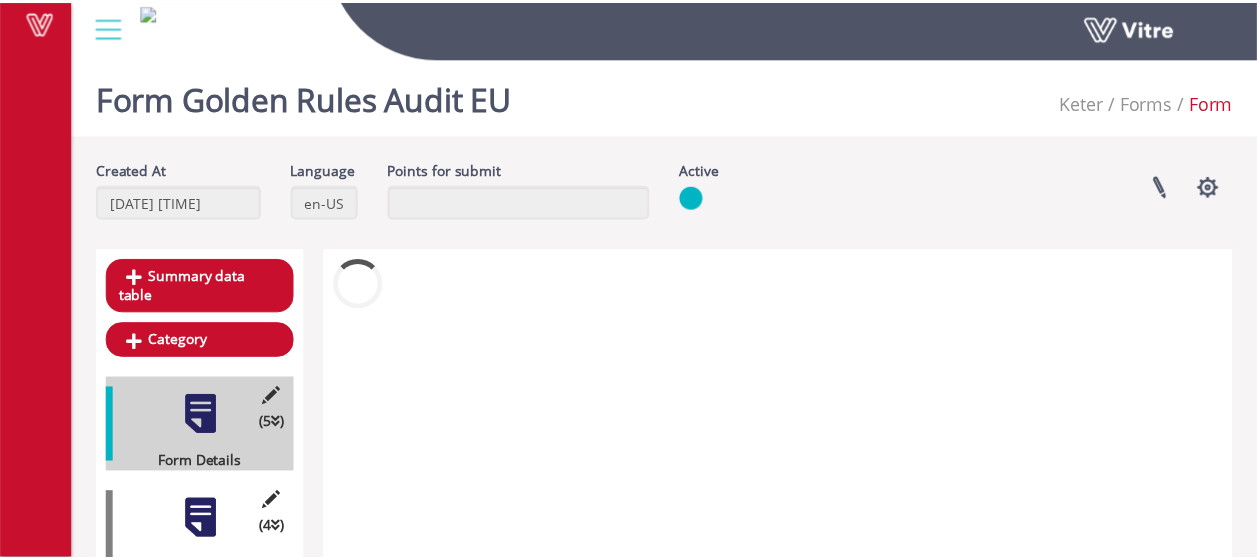 scroll, scrollTop: 0, scrollLeft: 0, axis: both 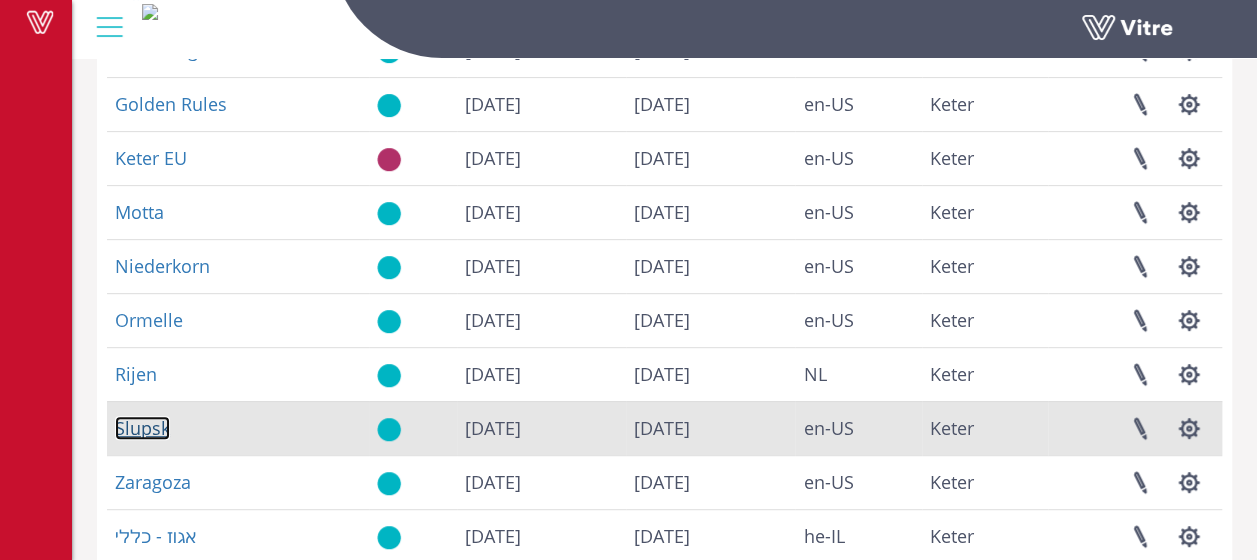 click on "Slupsk" at bounding box center (142, 428) 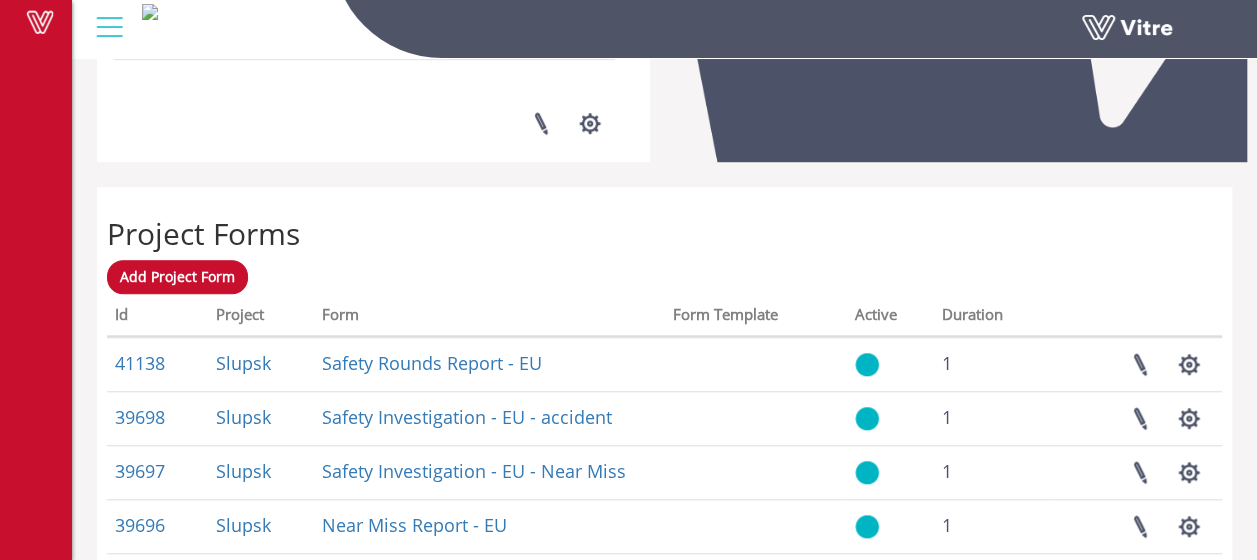 scroll, scrollTop: 674, scrollLeft: 0, axis: vertical 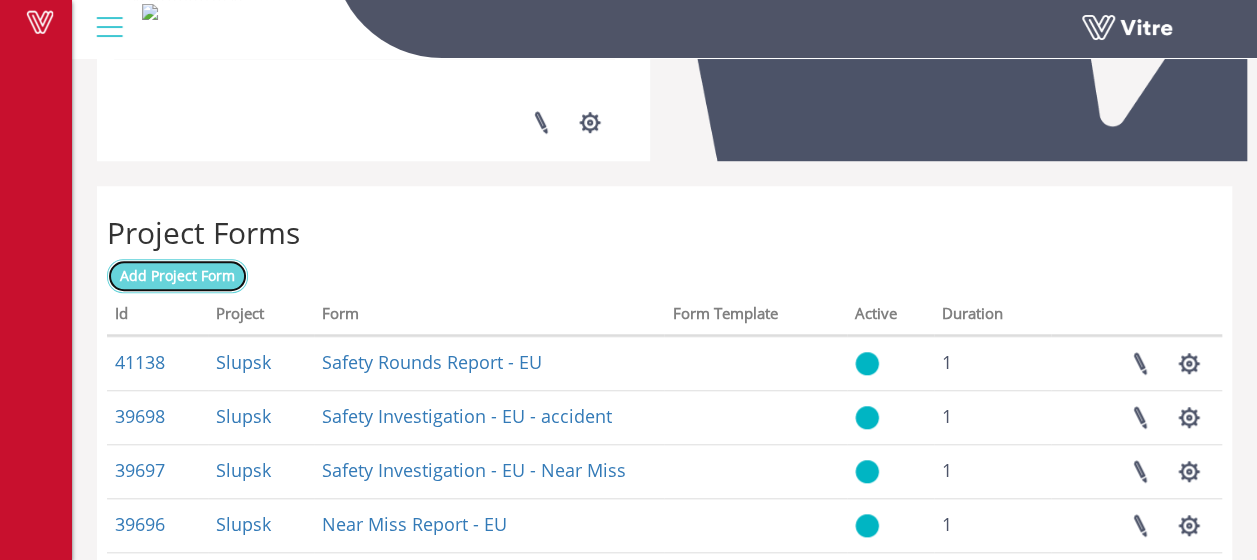 click on "Add Project Form" at bounding box center [177, 275] 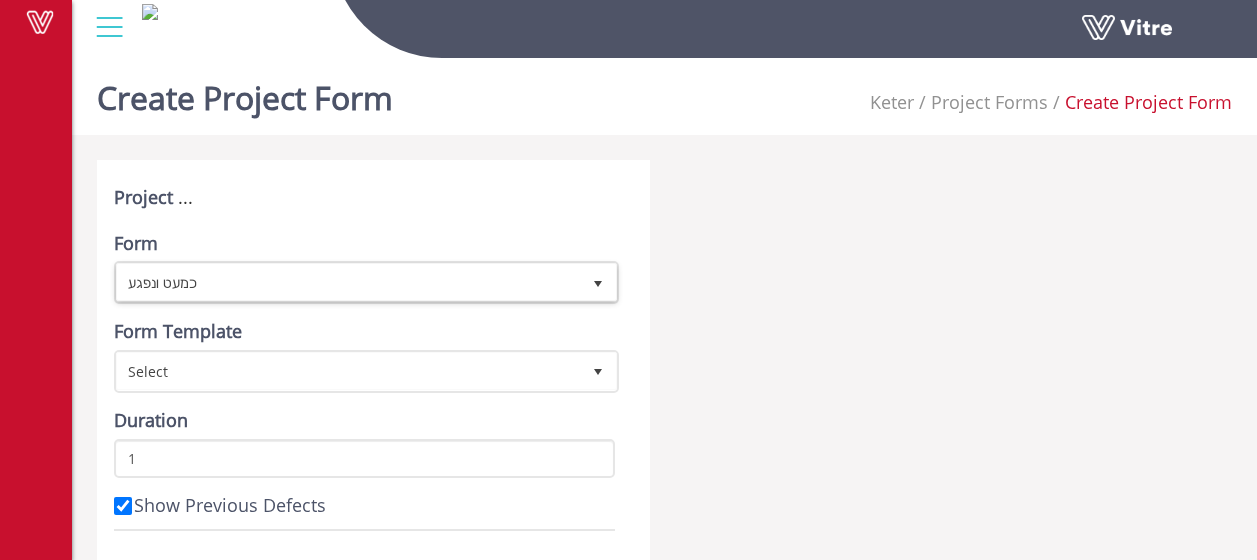 scroll, scrollTop: 0, scrollLeft: 0, axis: both 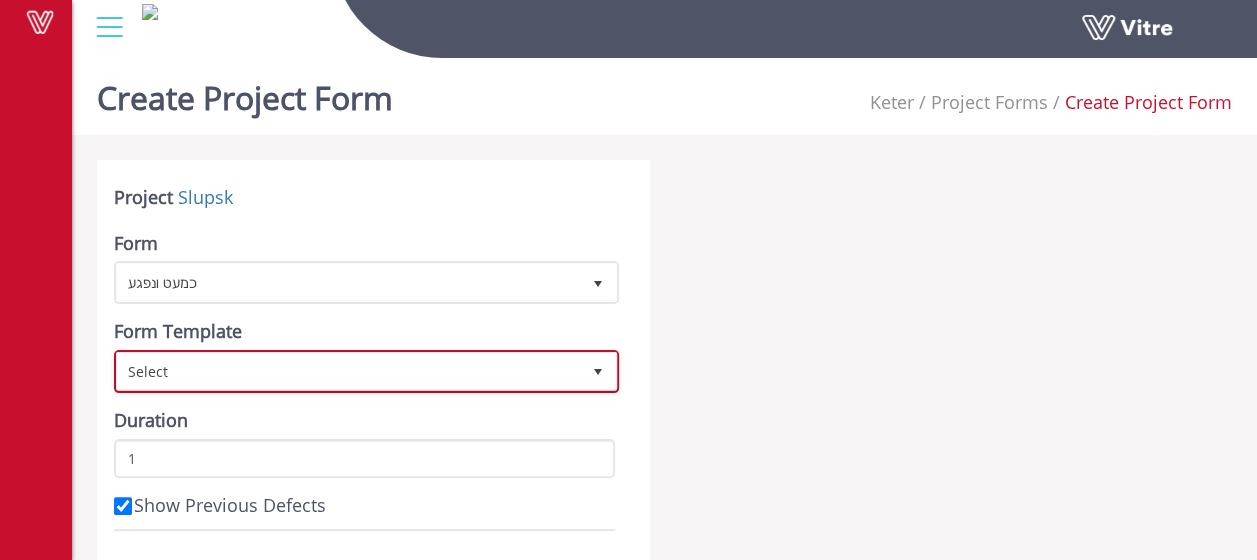 click on "Select" at bounding box center [348, 371] 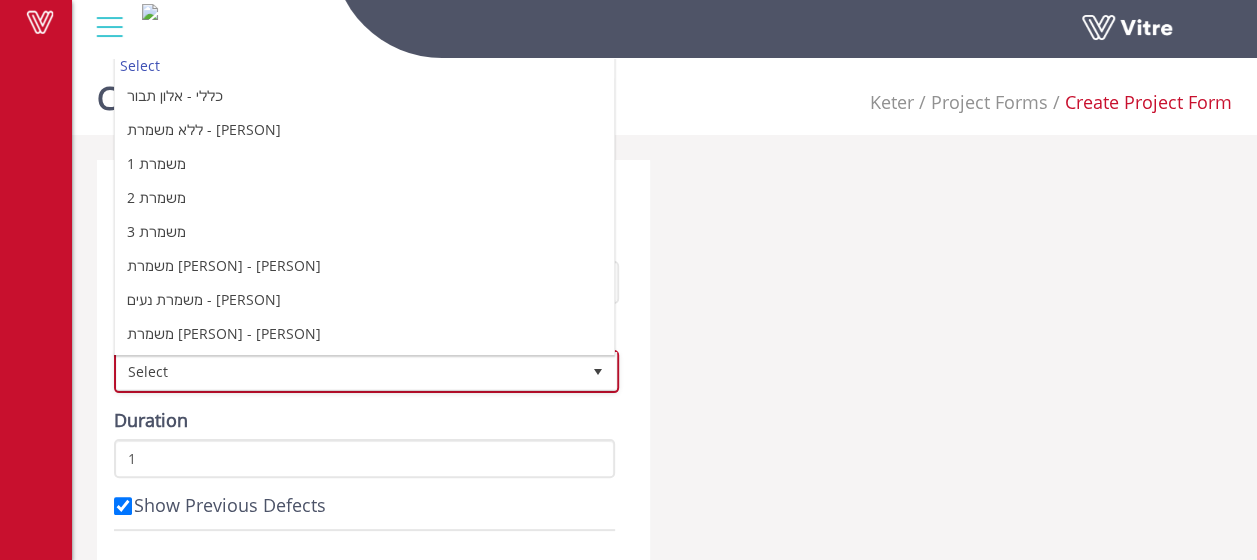 click on "Select" at bounding box center (348, 371) 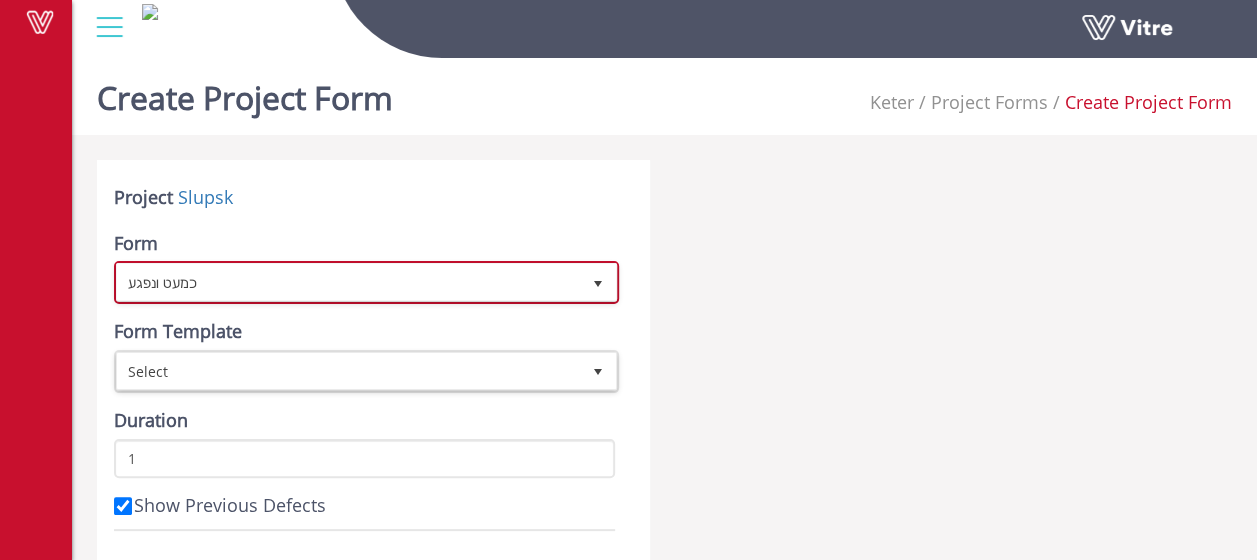 click on "כמעט ונפגע" at bounding box center (348, 282) 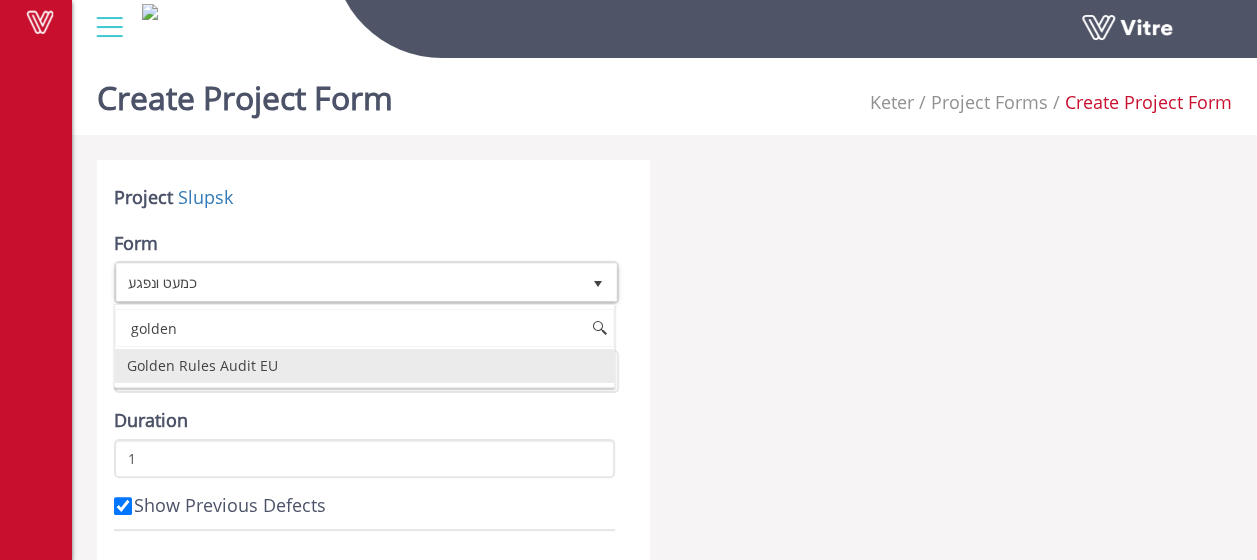 click on "Golden Rules Audit EU" at bounding box center (364, 366) 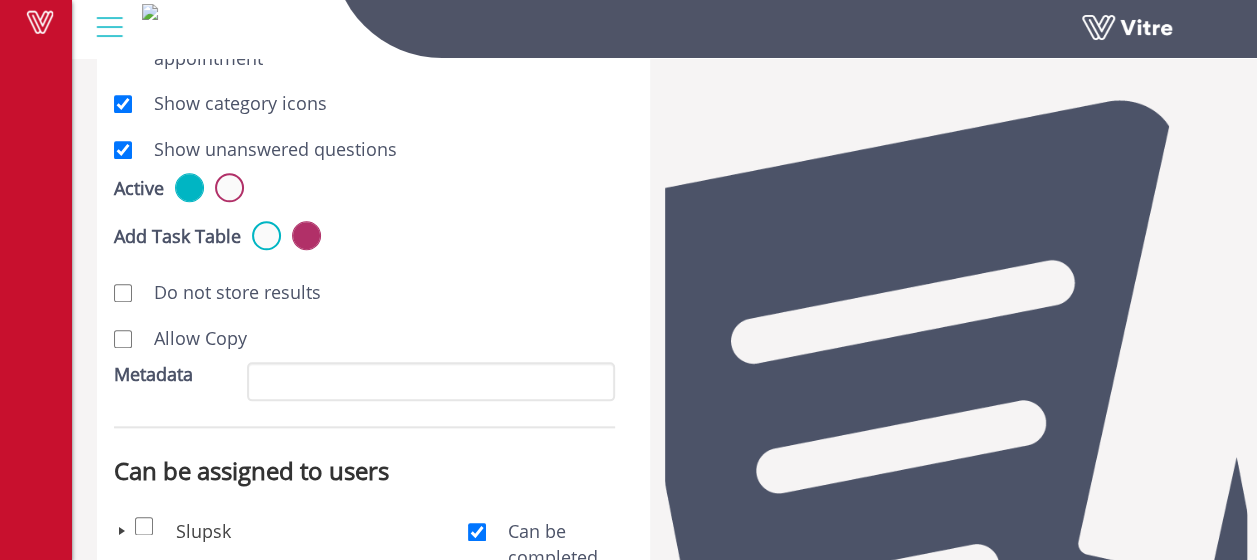scroll, scrollTop: 1103, scrollLeft: 0, axis: vertical 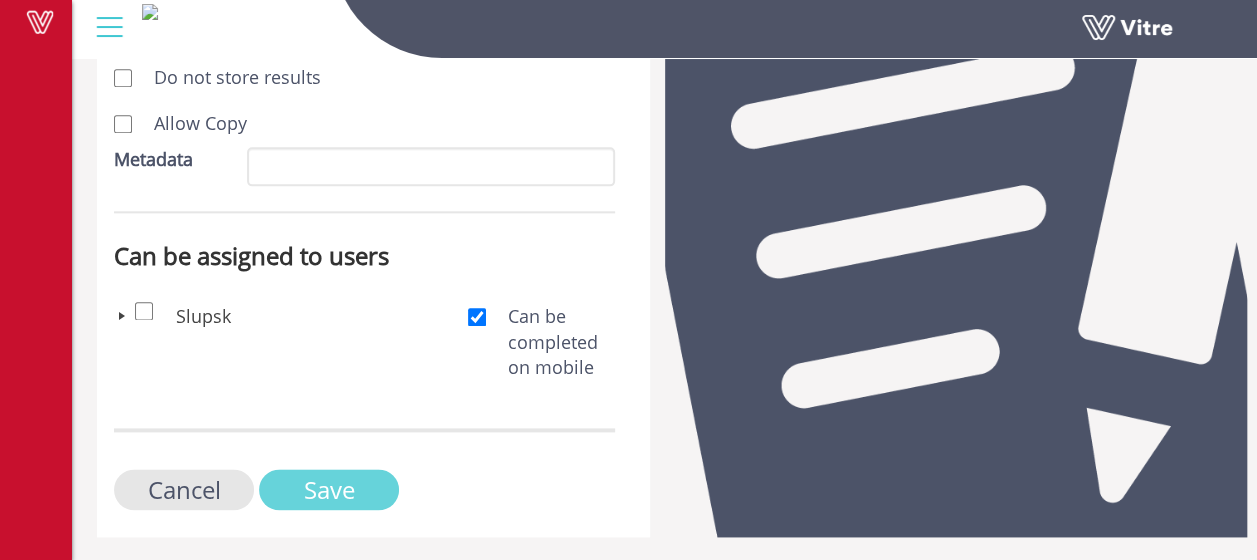 click on "Save" at bounding box center (329, 489) 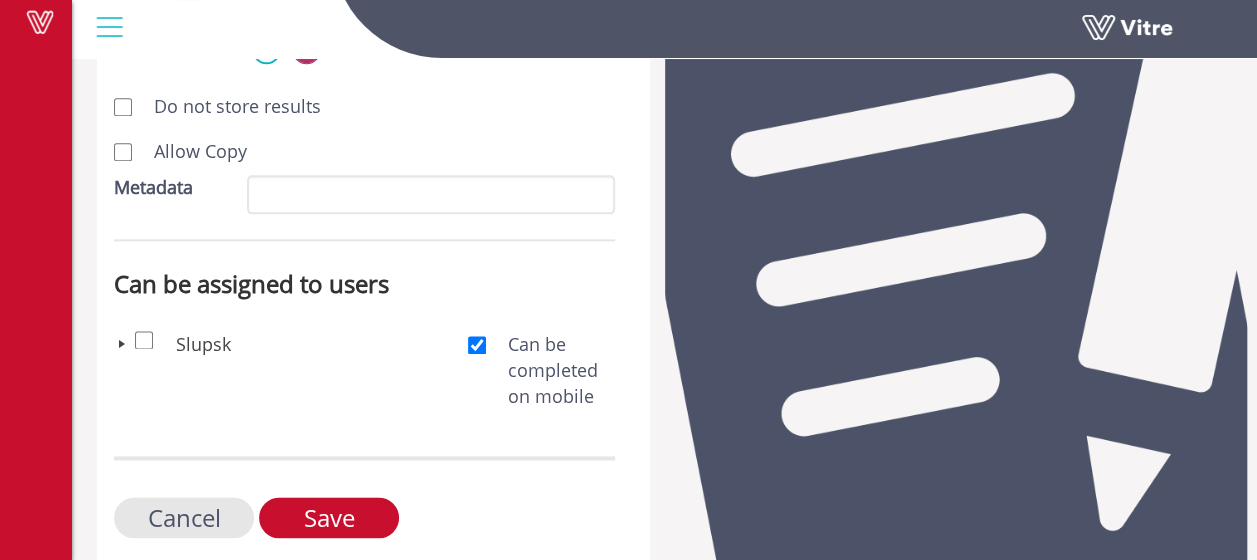 scroll, scrollTop: 1164, scrollLeft: 0, axis: vertical 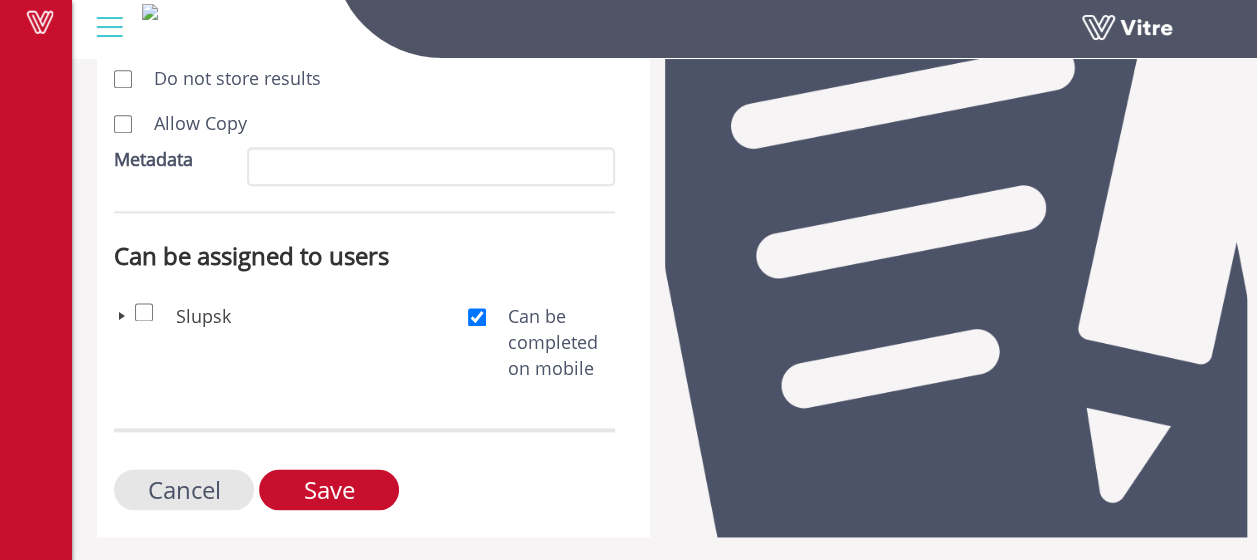 click at bounding box center [122, 316] 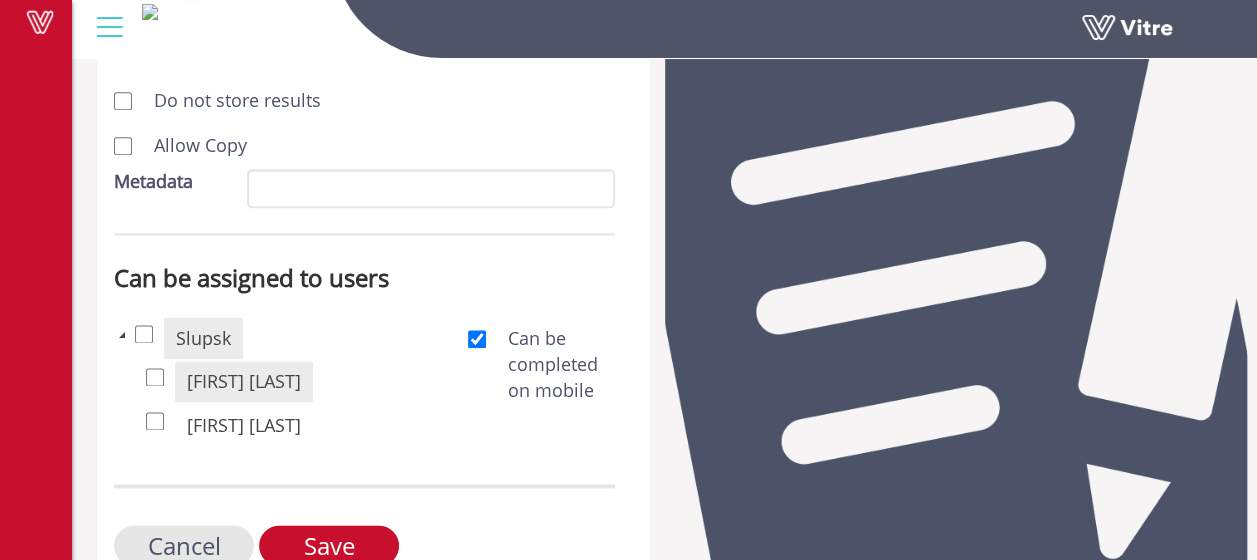 scroll, scrollTop: 1142, scrollLeft: 0, axis: vertical 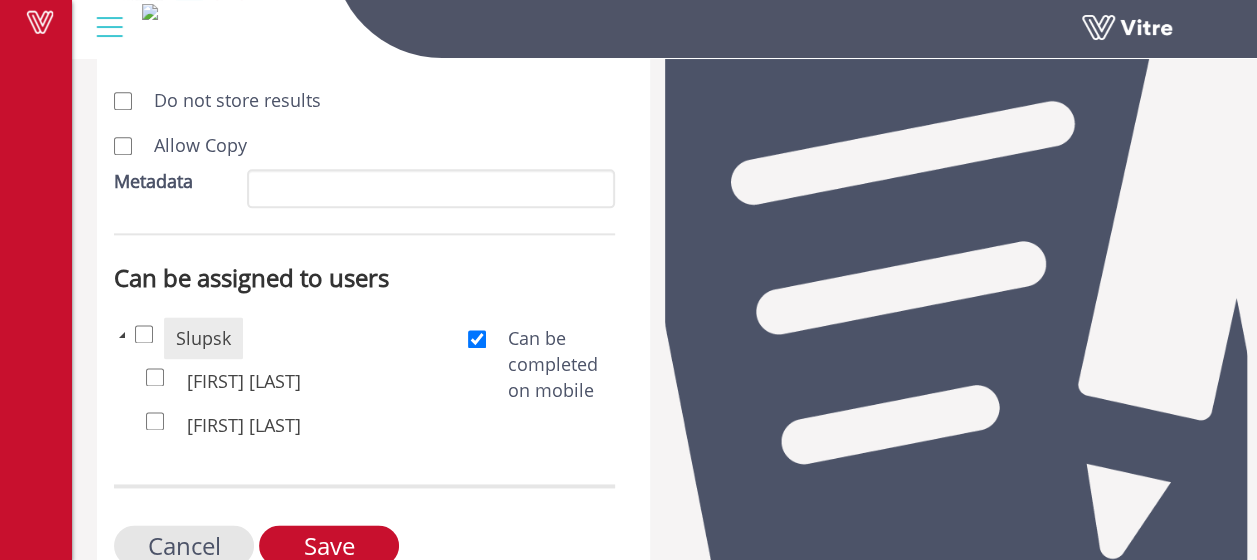 click at bounding box center [122, 335] 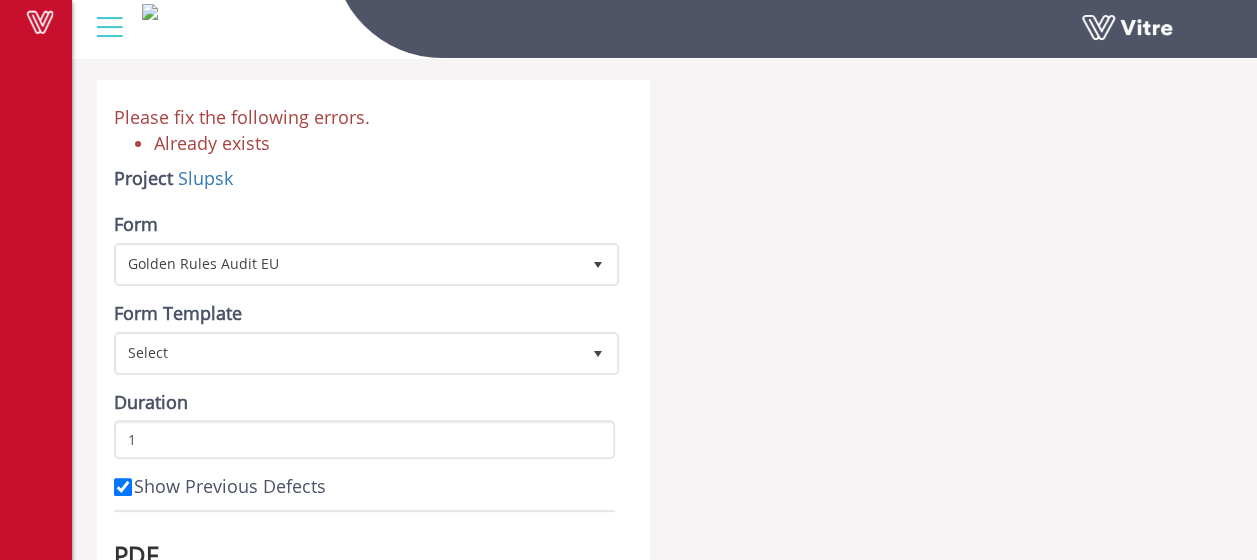 scroll, scrollTop: 0, scrollLeft: 0, axis: both 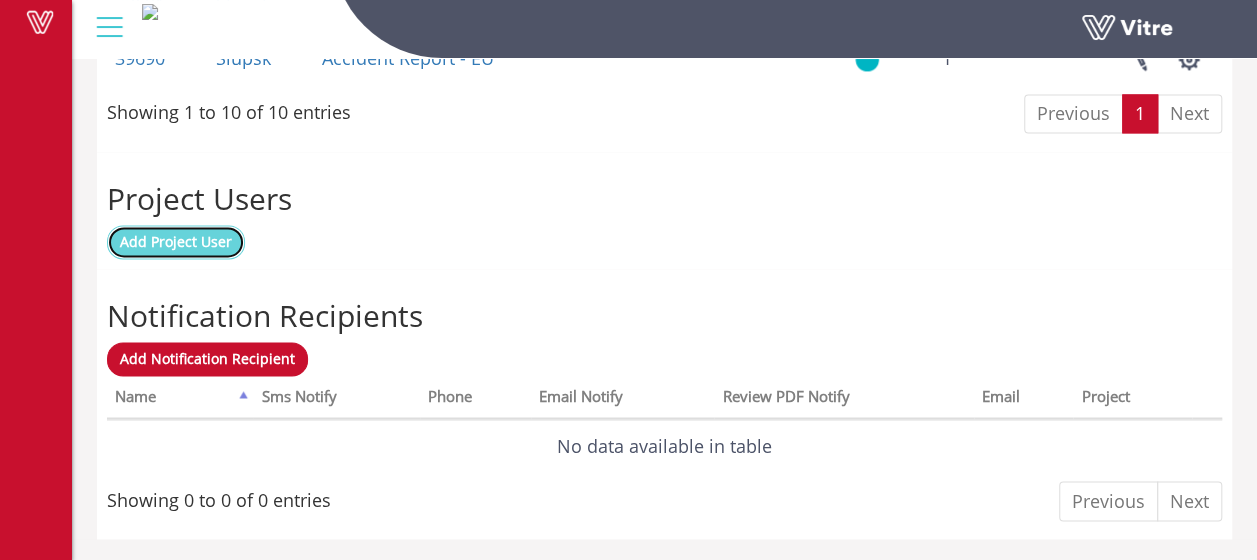 click on "Add Project User" at bounding box center (176, 241) 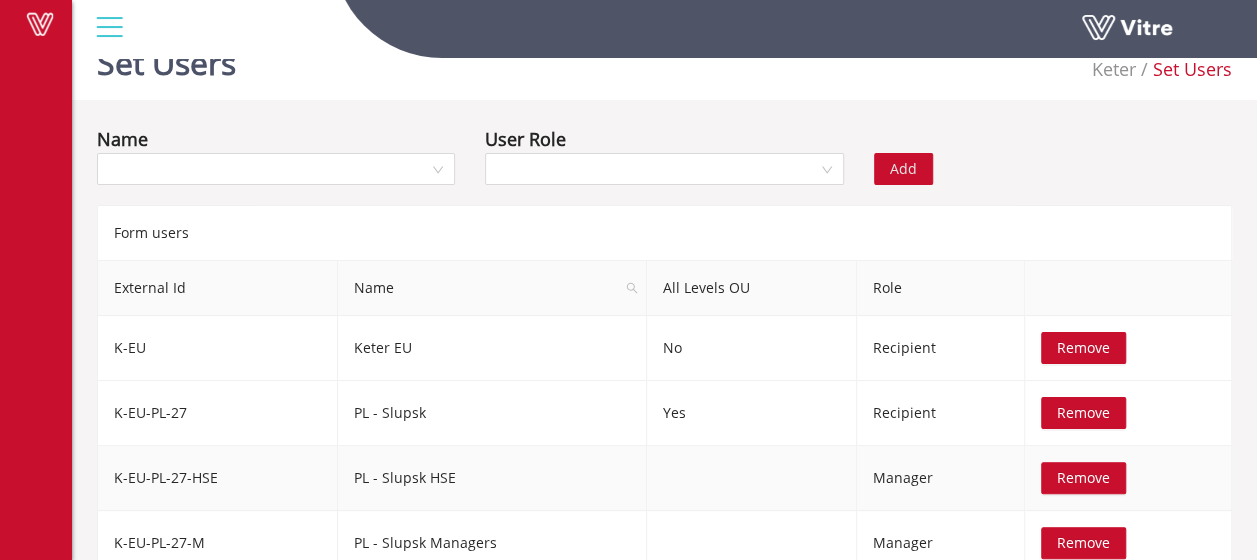 scroll, scrollTop: 34, scrollLeft: 0, axis: vertical 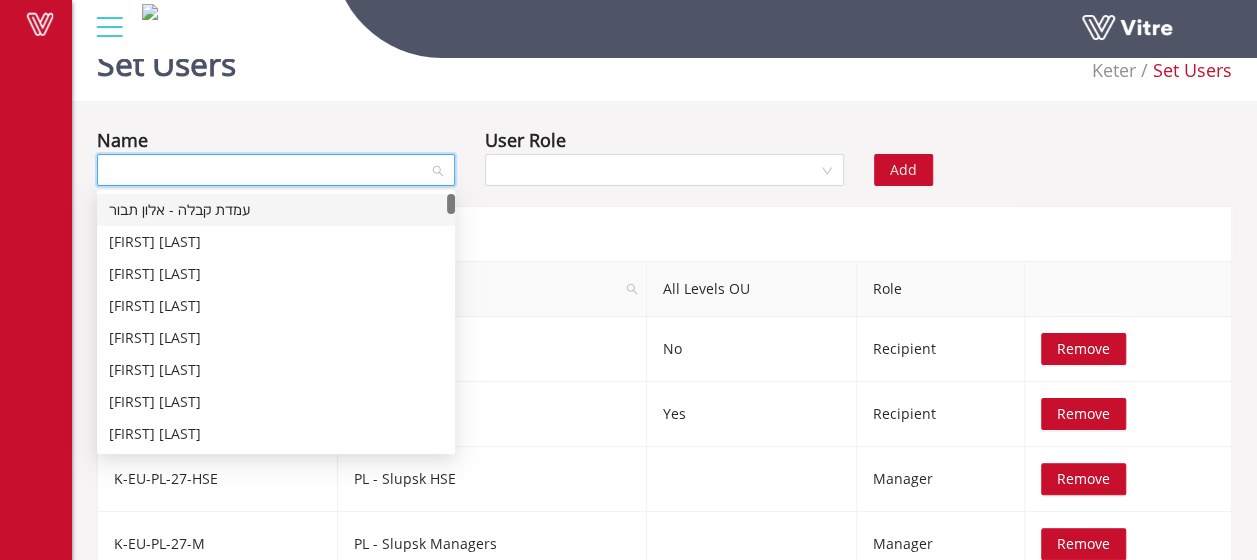 click at bounding box center [269, 170] 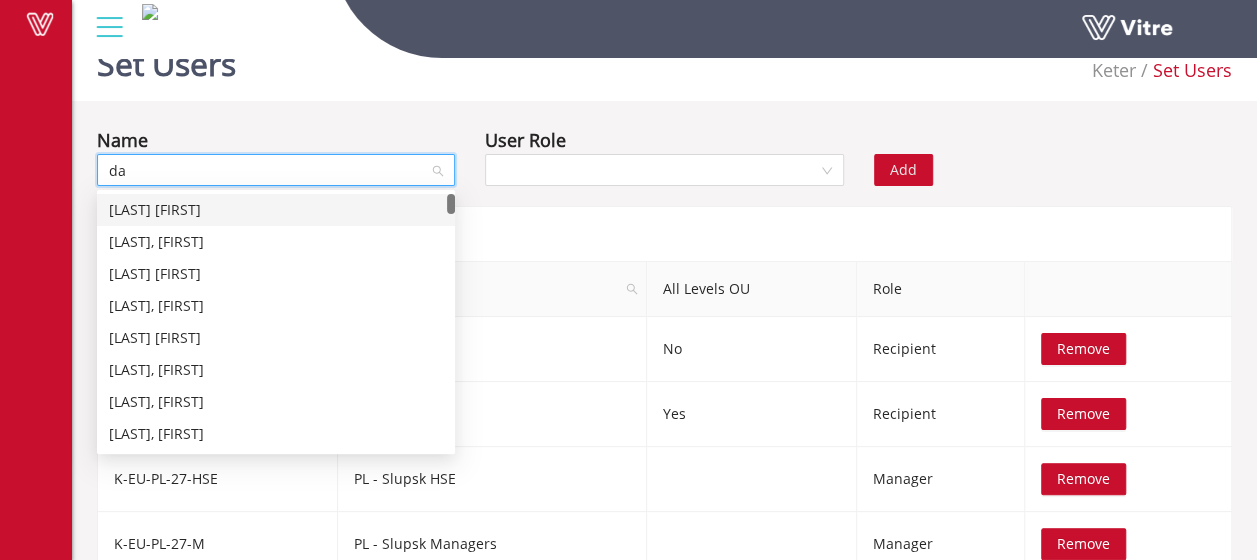 type on "dar" 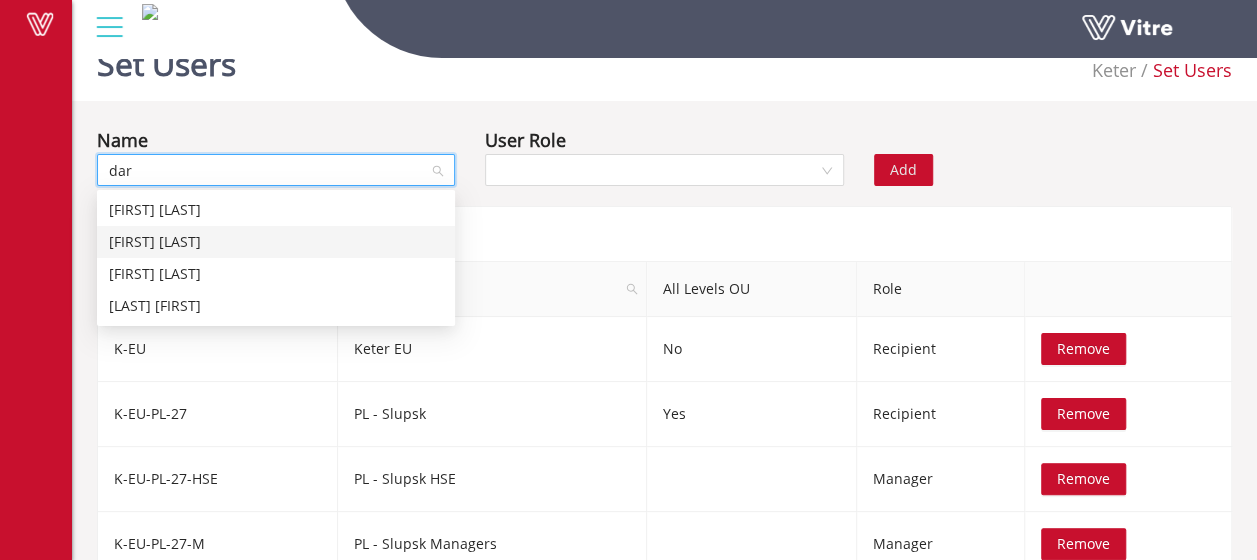 click on "[FIRST] [LAST]" at bounding box center (276, 242) 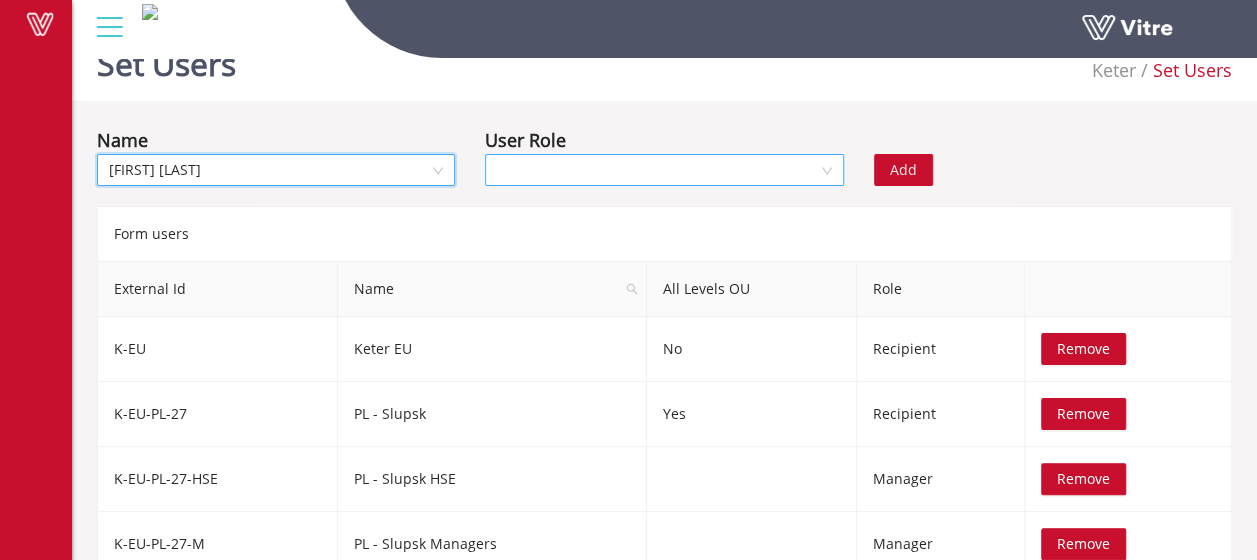 click at bounding box center (657, 170) 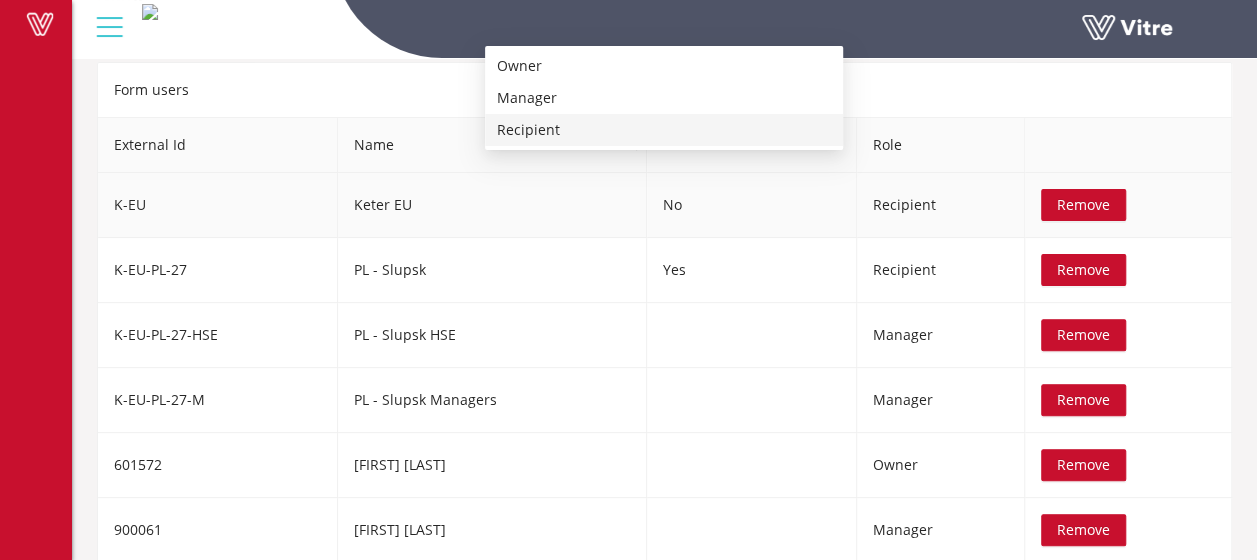 scroll, scrollTop: 0, scrollLeft: 0, axis: both 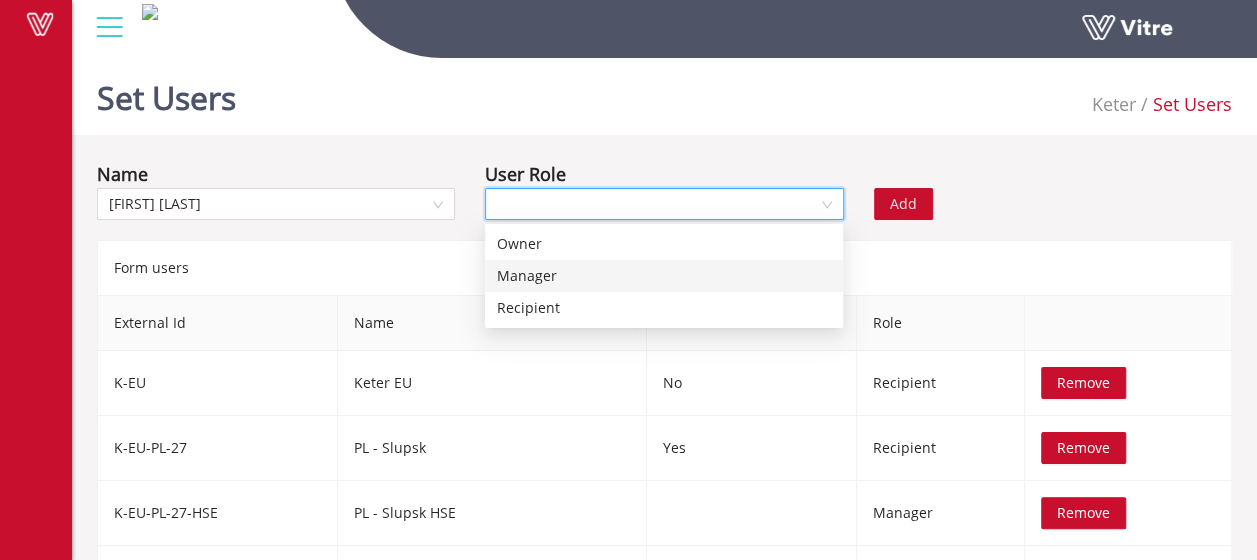 click on "Manager" at bounding box center (664, 276) 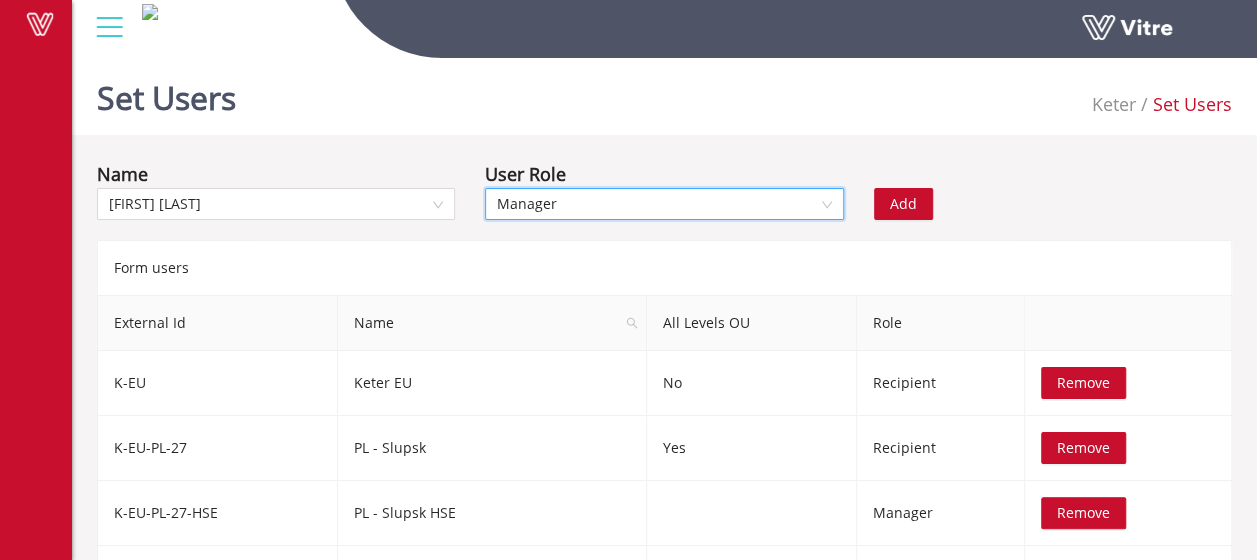 click on "Add" at bounding box center (903, 204) 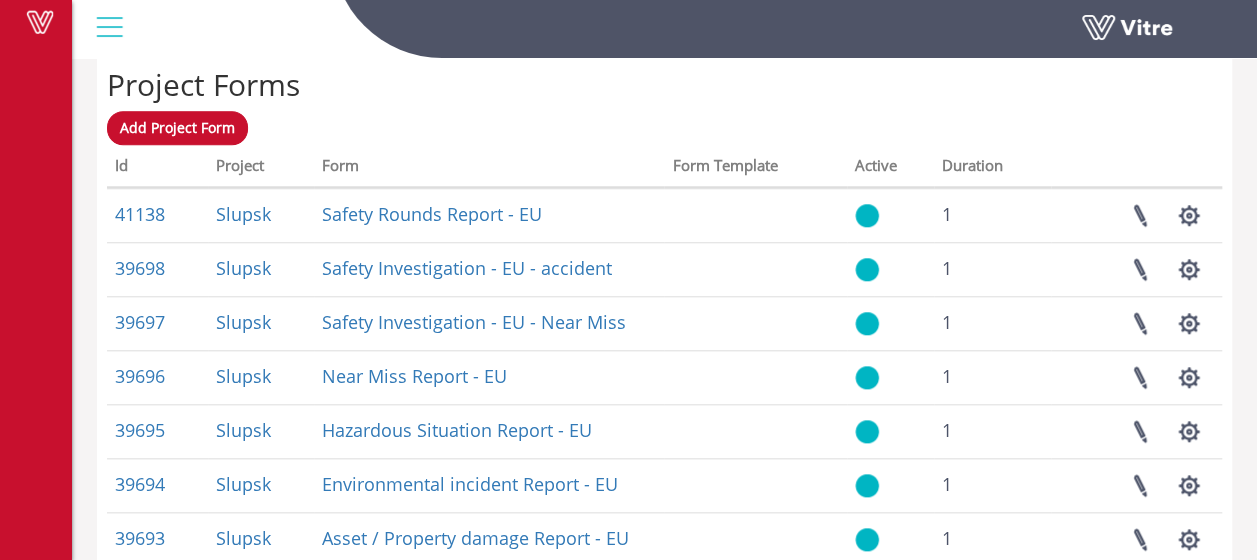 scroll, scrollTop: 824, scrollLeft: 0, axis: vertical 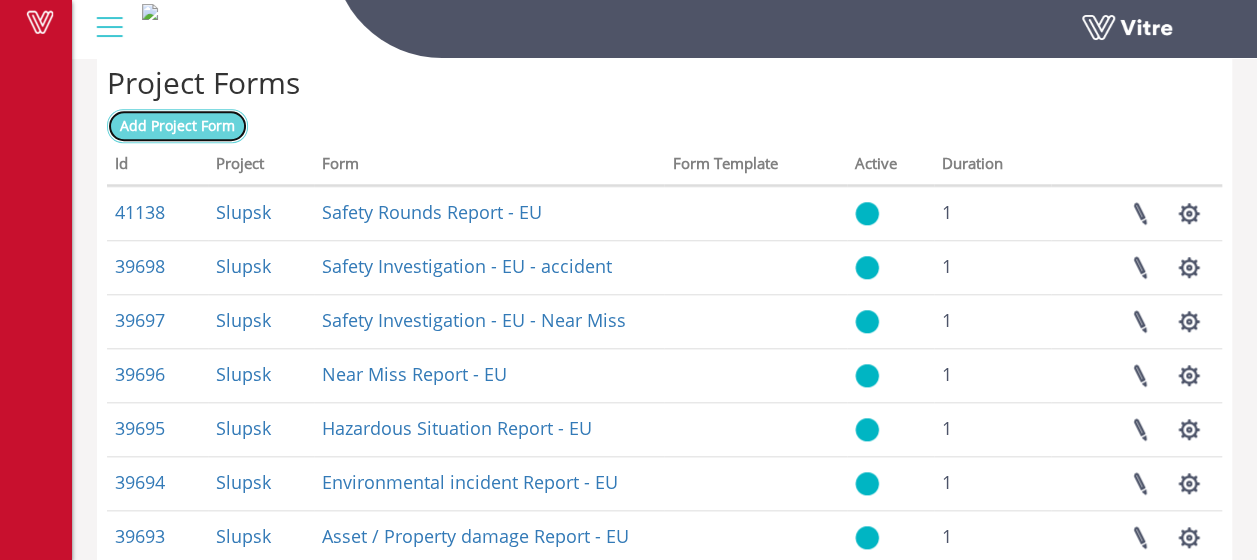 click on "Add Project Form" at bounding box center [177, 125] 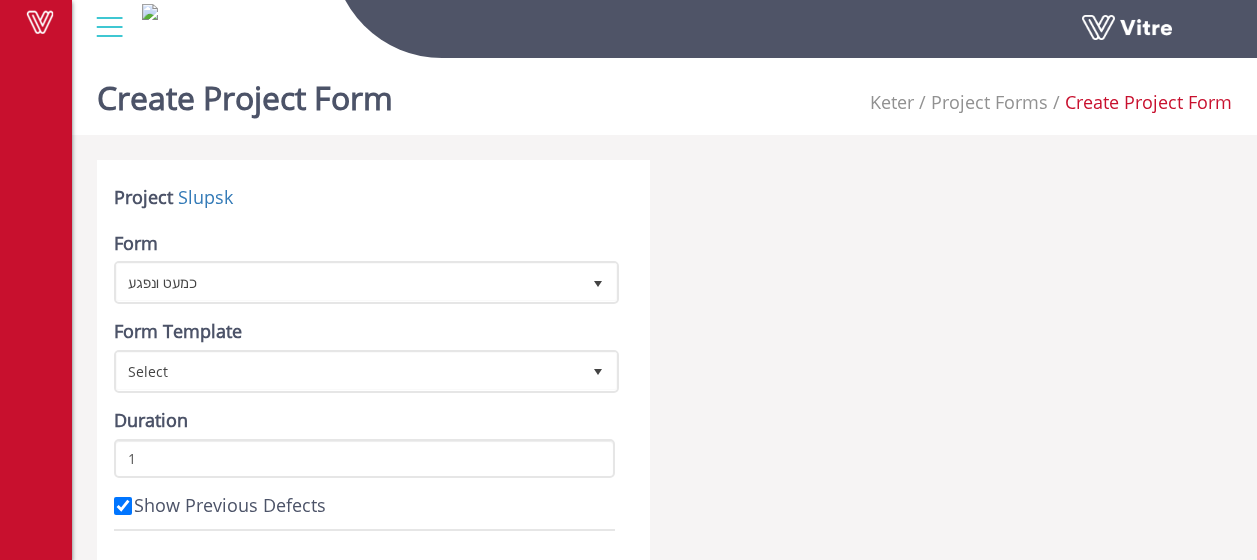 scroll, scrollTop: 0, scrollLeft: 0, axis: both 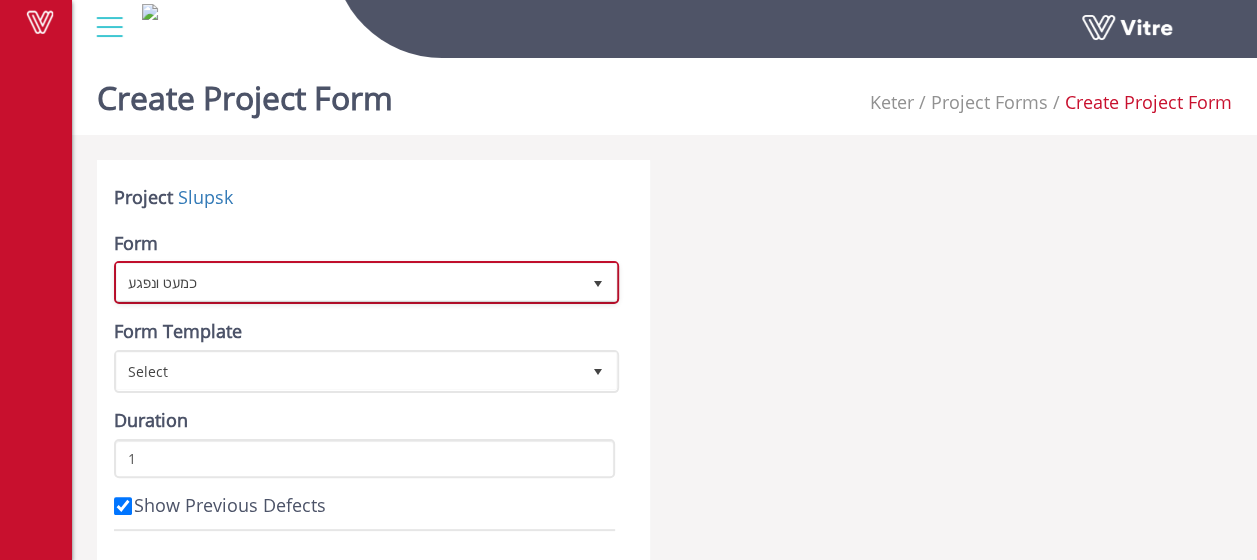 click on "כמעט ונפגע" at bounding box center [348, 282] 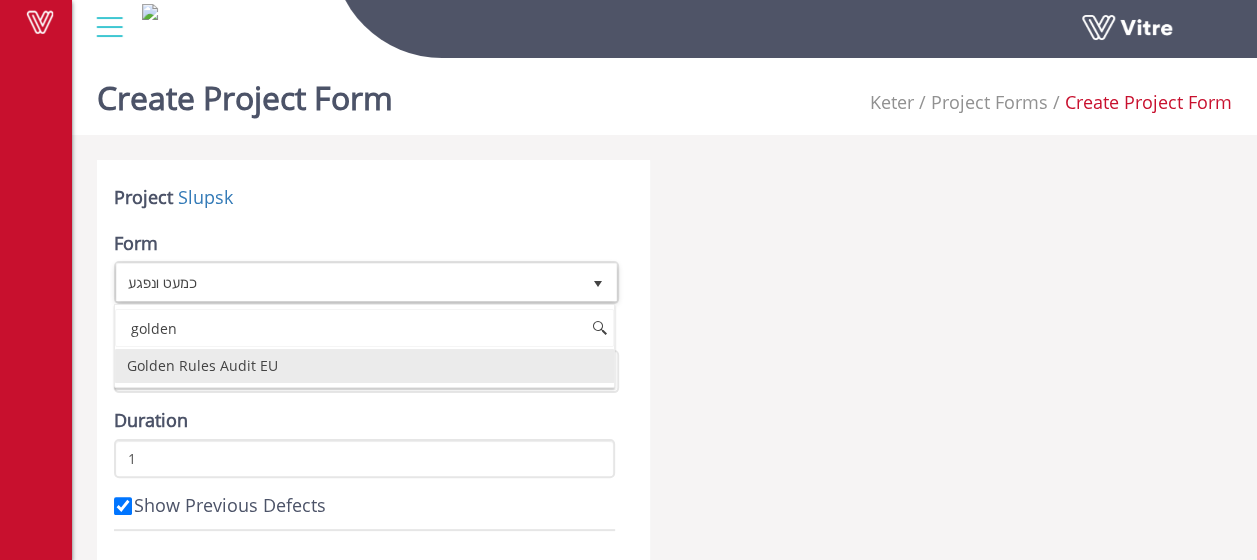 click on "Golden Rules Audit EU" at bounding box center (364, 366) 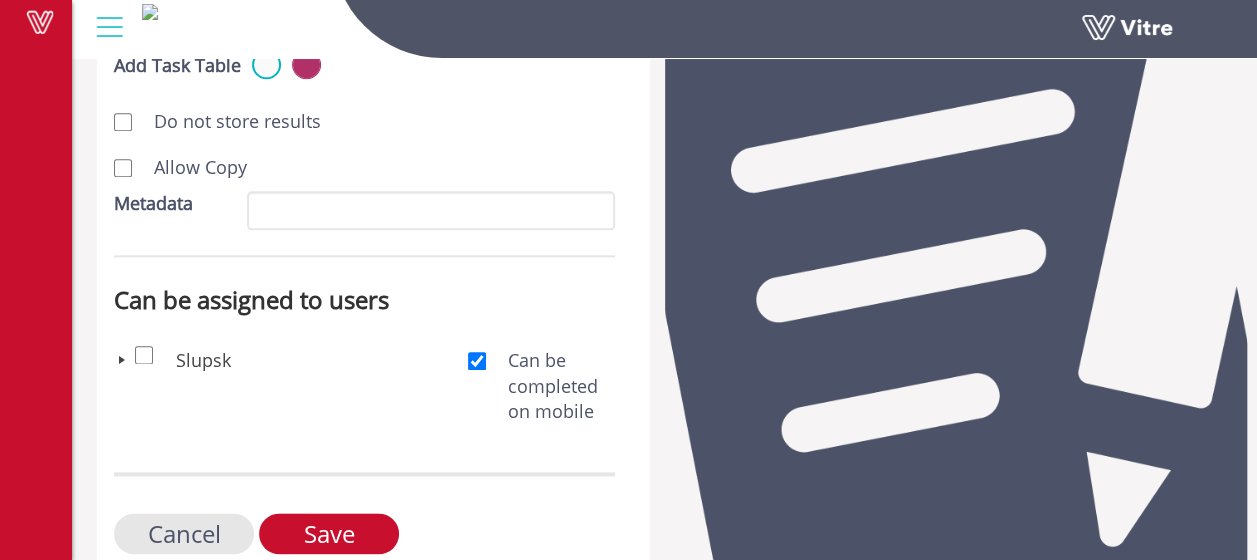 scroll, scrollTop: 1103, scrollLeft: 0, axis: vertical 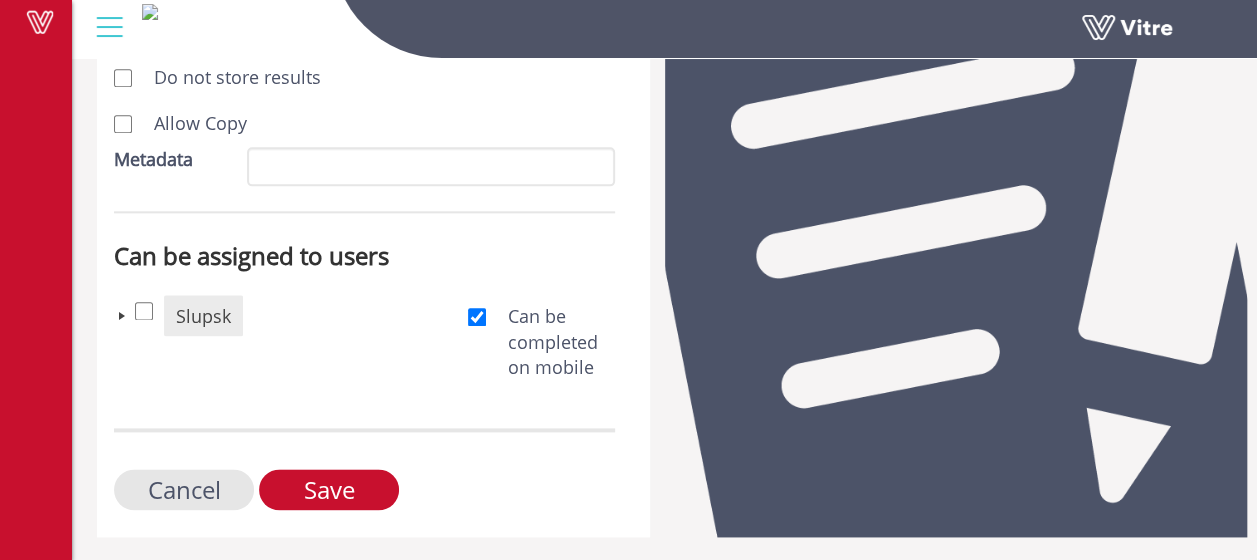 click at bounding box center [122, 316] 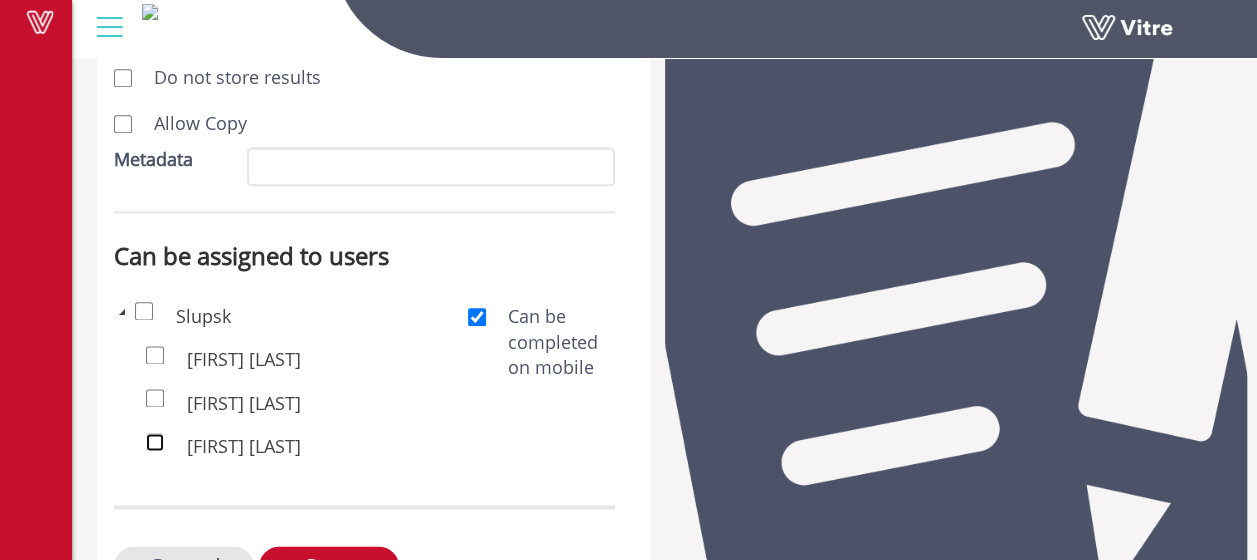 click at bounding box center [155, 442] 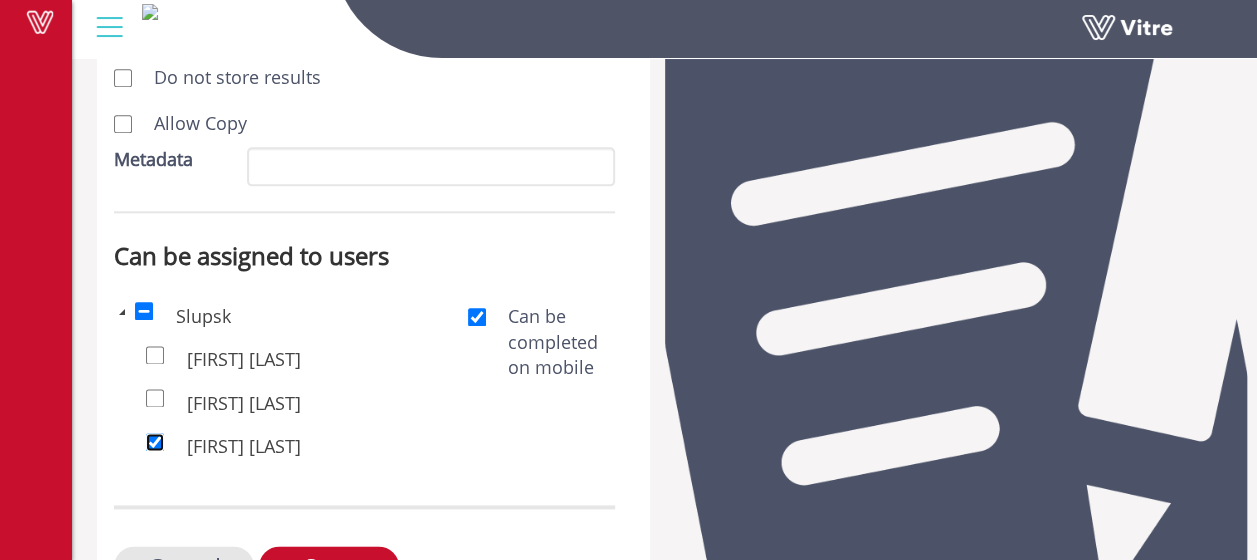 scroll, scrollTop: 1177, scrollLeft: 0, axis: vertical 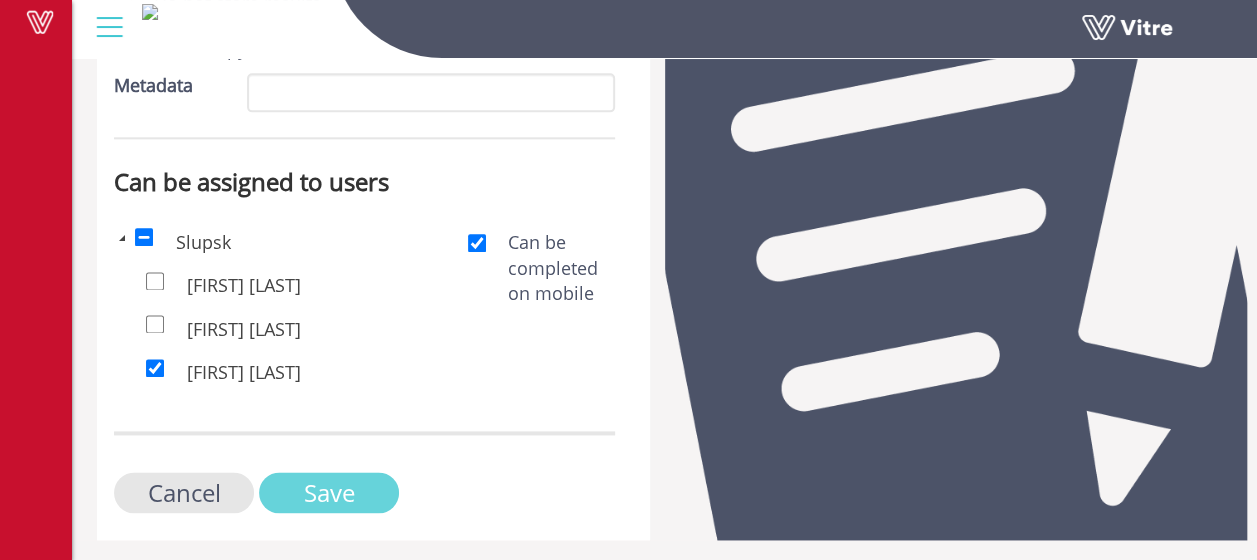 click on "Save" at bounding box center [329, 492] 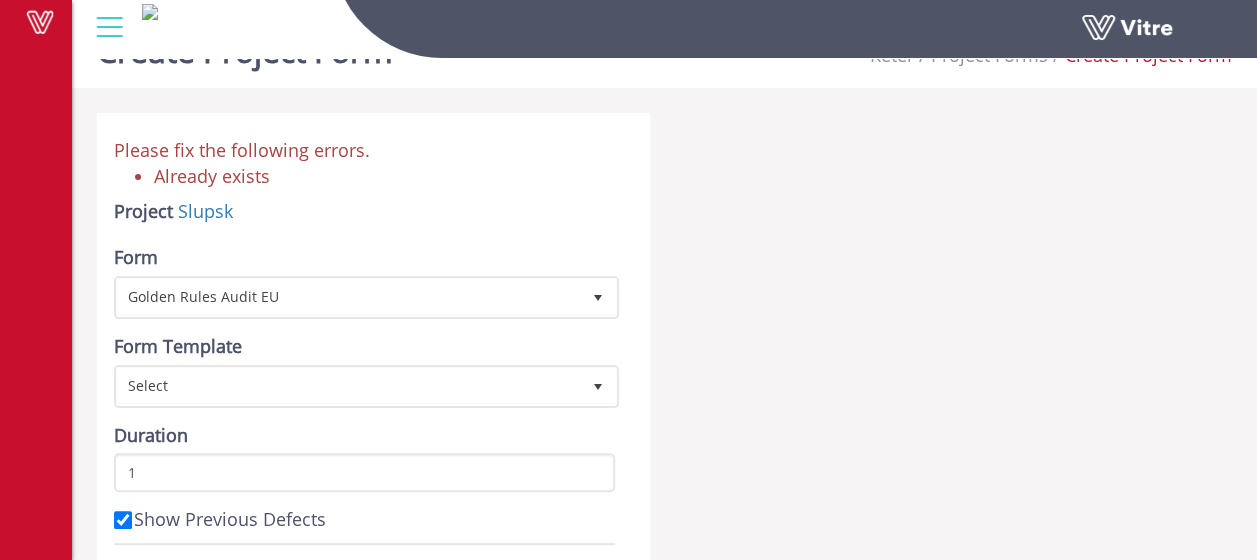 scroll, scrollTop: 38, scrollLeft: 0, axis: vertical 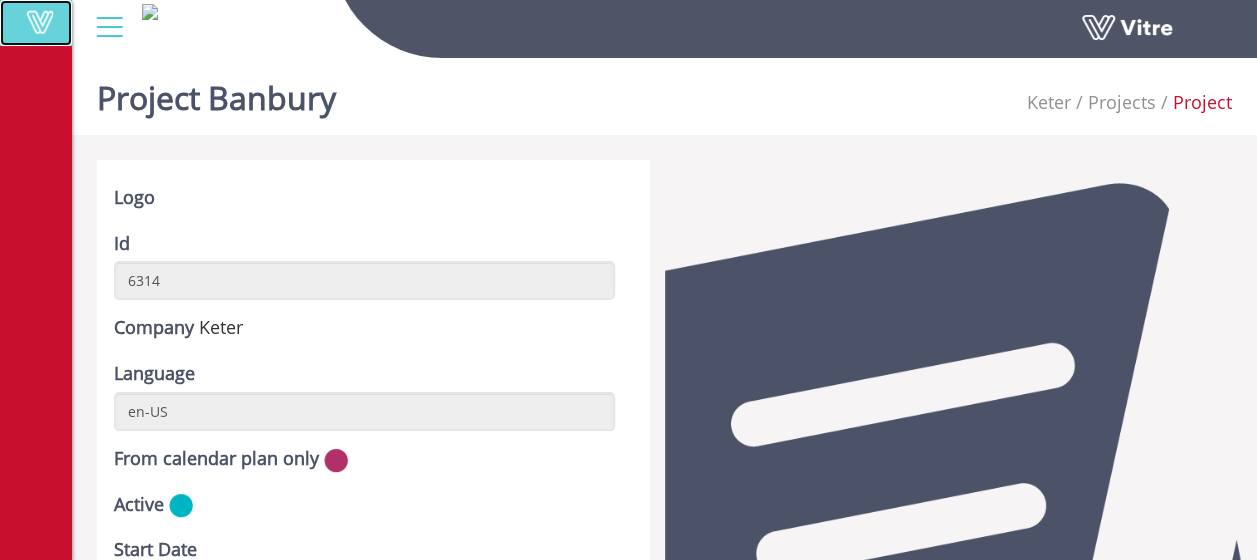 click at bounding box center (40, 22) 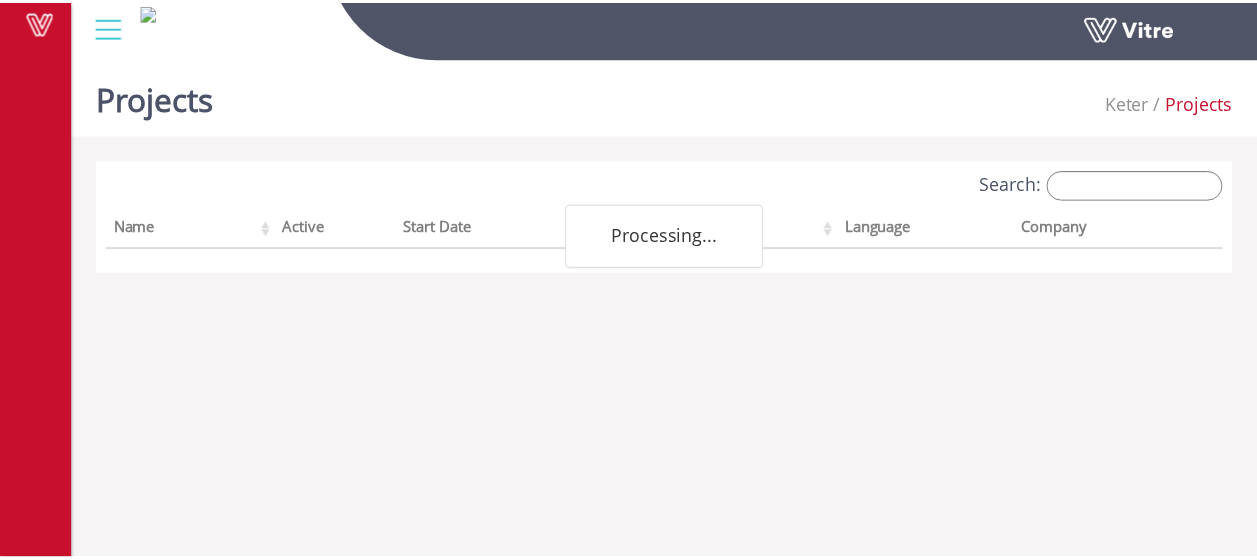scroll, scrollTop: 0, scrollLeft: 0, axis: both 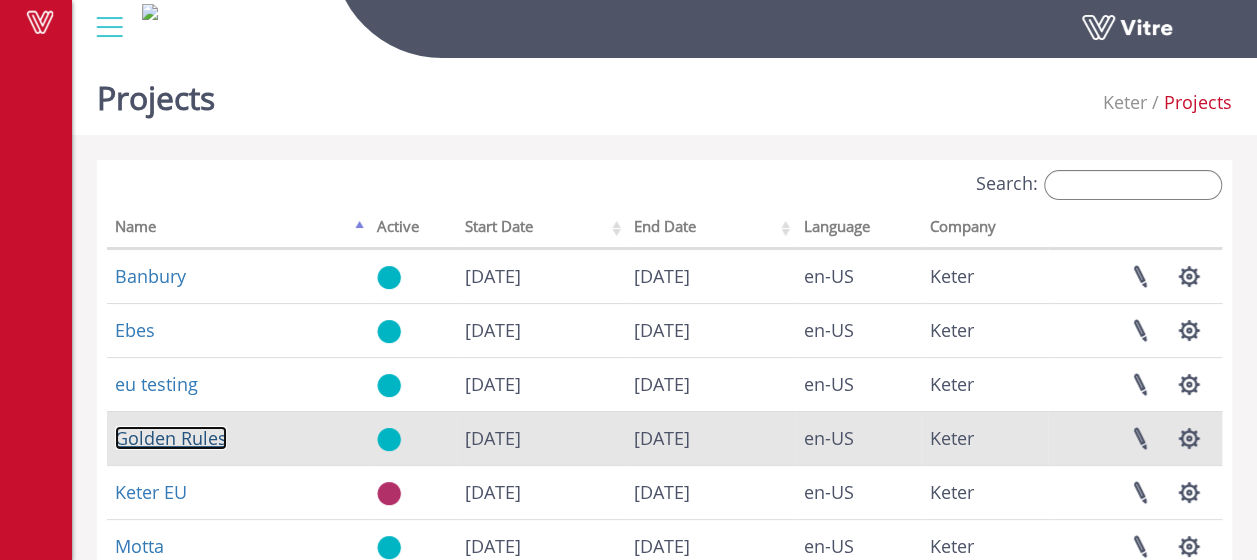 click on "Golden Rules" at bounding box center (171, 438) 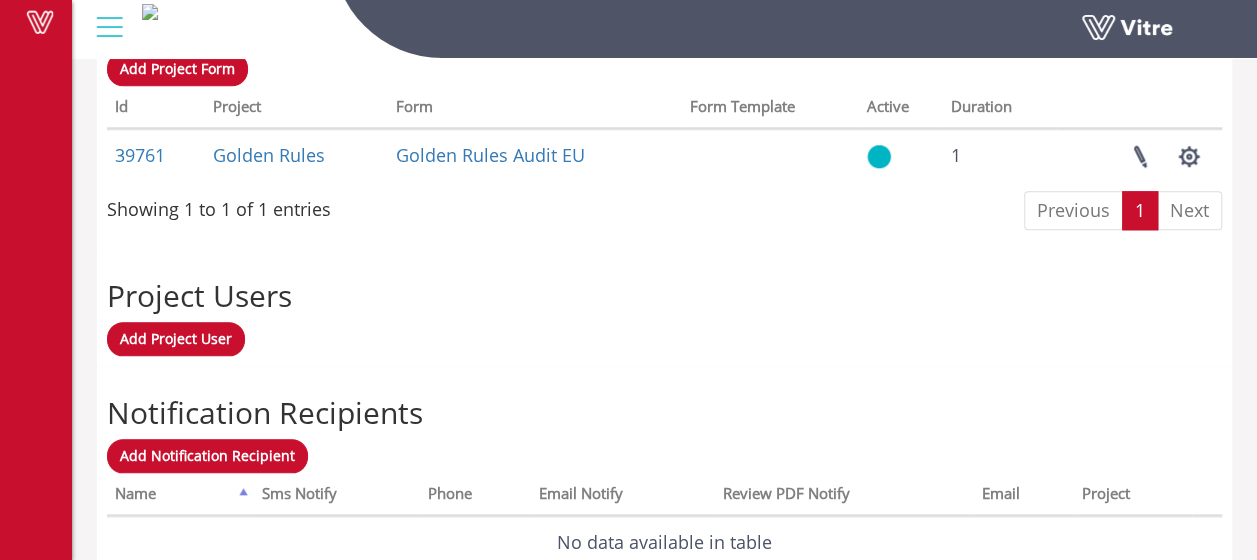 scroll, scrollTop: 886, scrollLeft: 0, axis: vertical 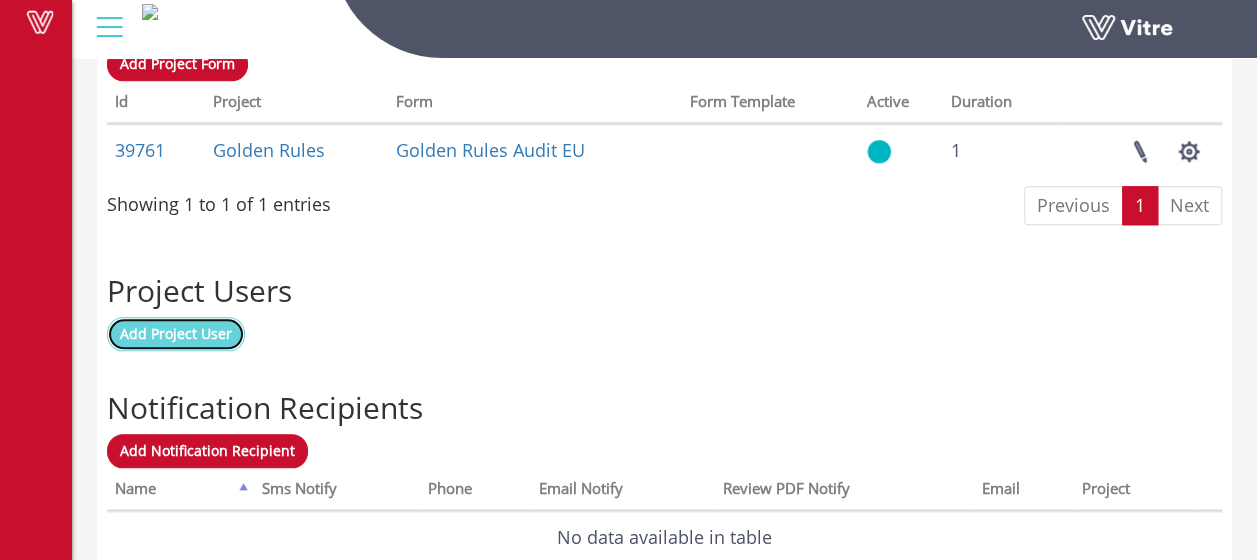 click on "Add Project User" at bounding box center (176, 333) 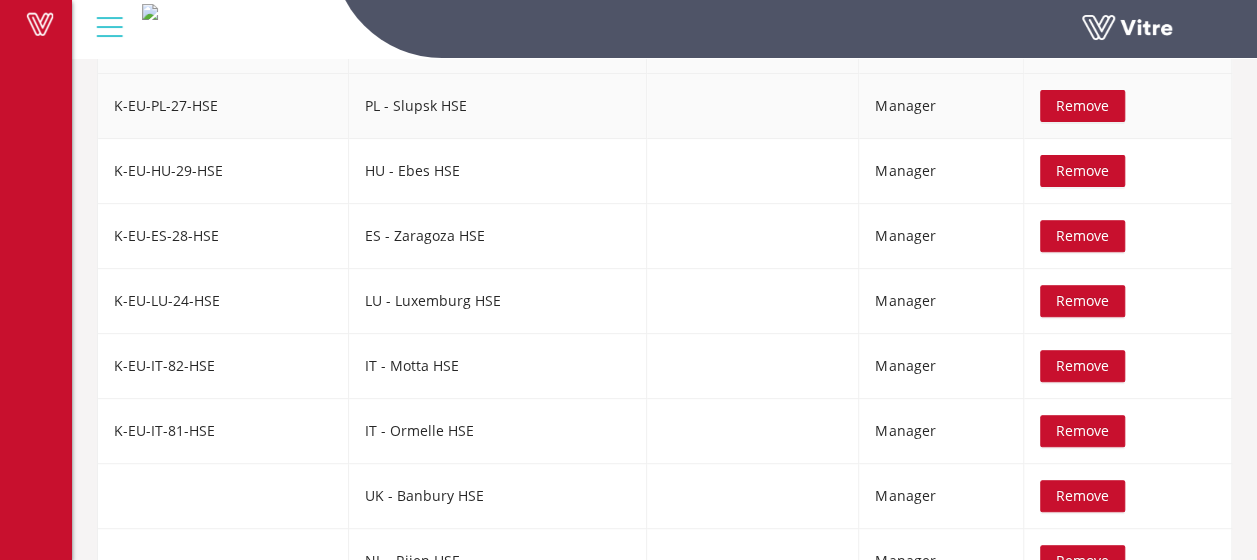 scroll, scrollTop: 0, scrollLeft: 0, axis: both 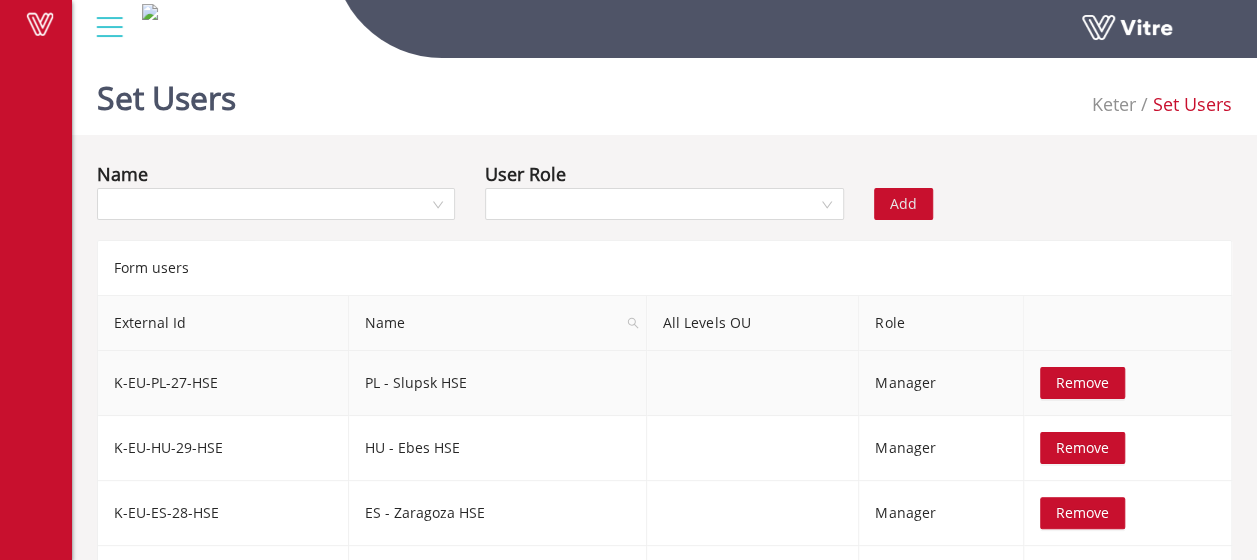 click on "PL - Slupsk HSE" at bounding box center (498, 383) 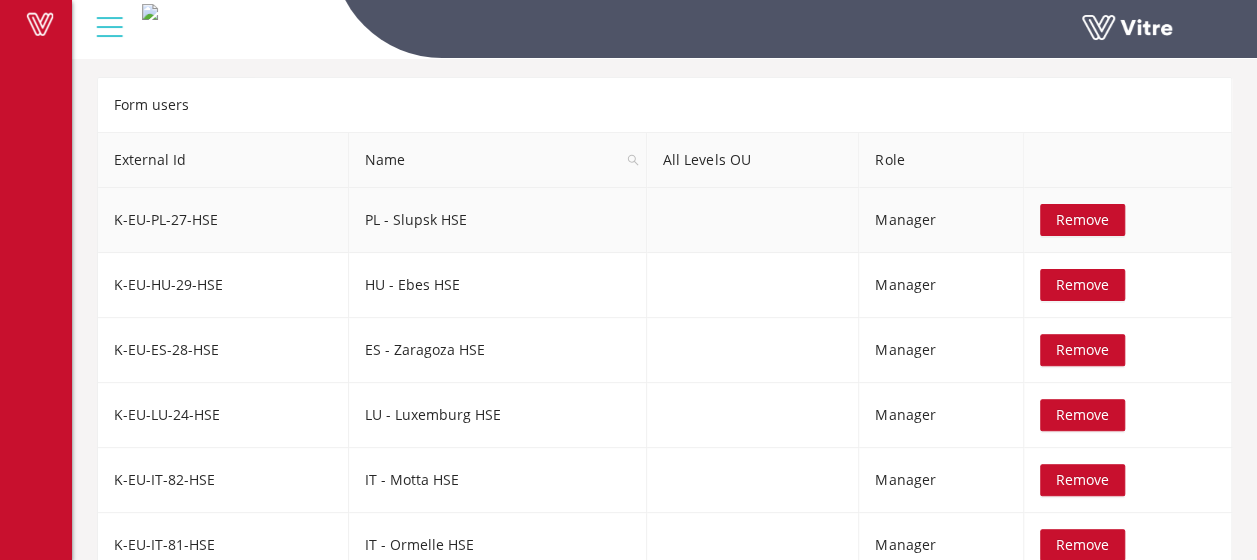 scroll, scrollTop: 164, scrollLeft: 0, axis: vertical 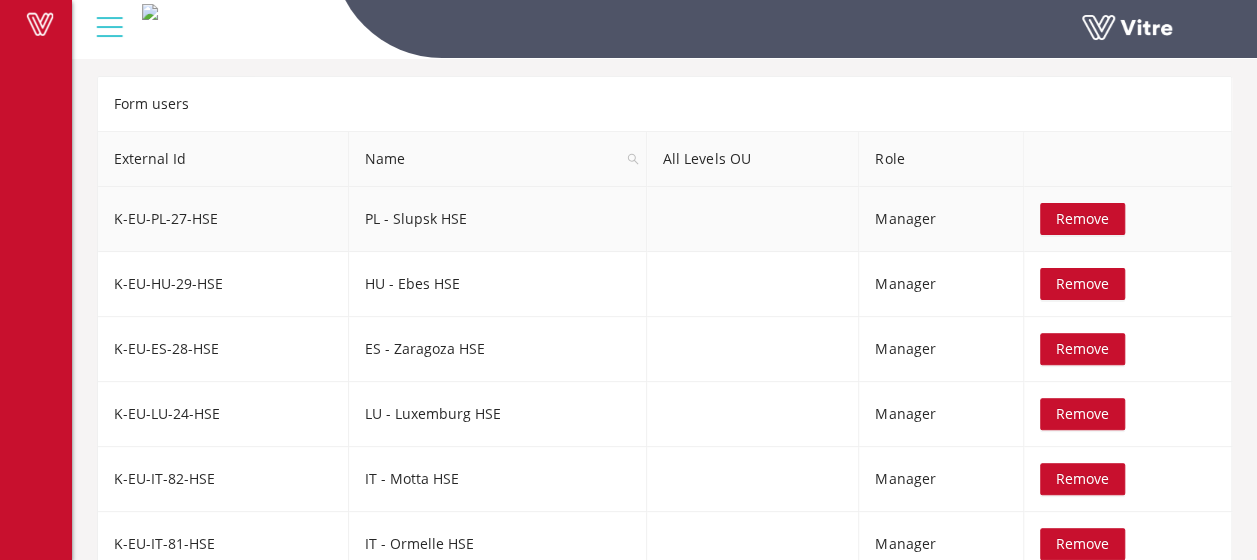 click on "LU - Luxemburg HSE" at bounding box center (498, 414) 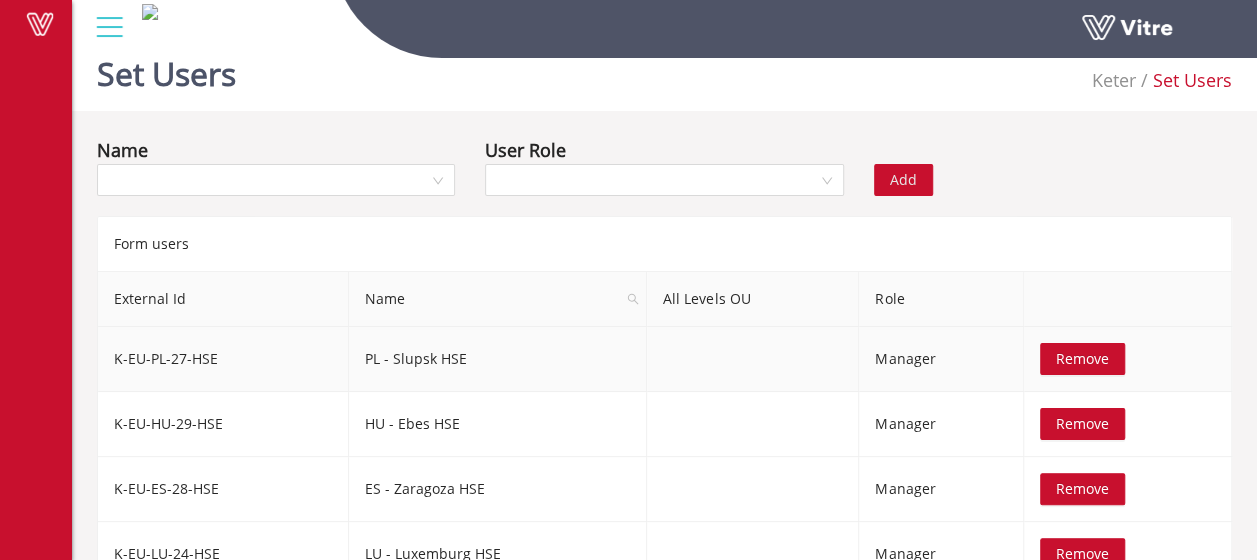 scroll, scrollTop: 0, scrollLeft: 0, axis: both 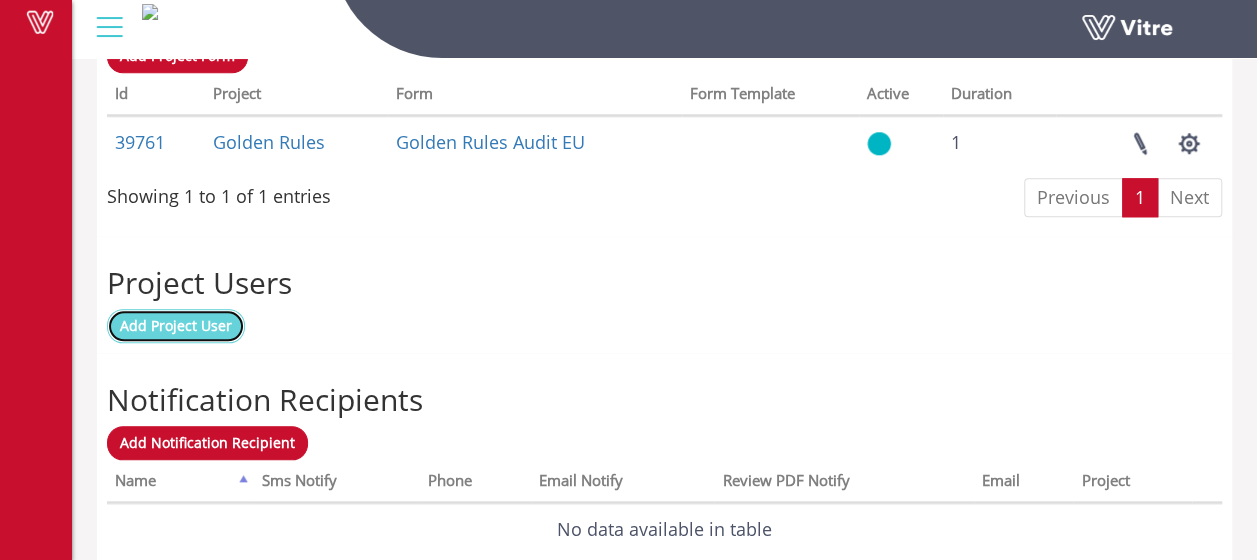 click on "Add Project User" at bounding box center (176, 325) 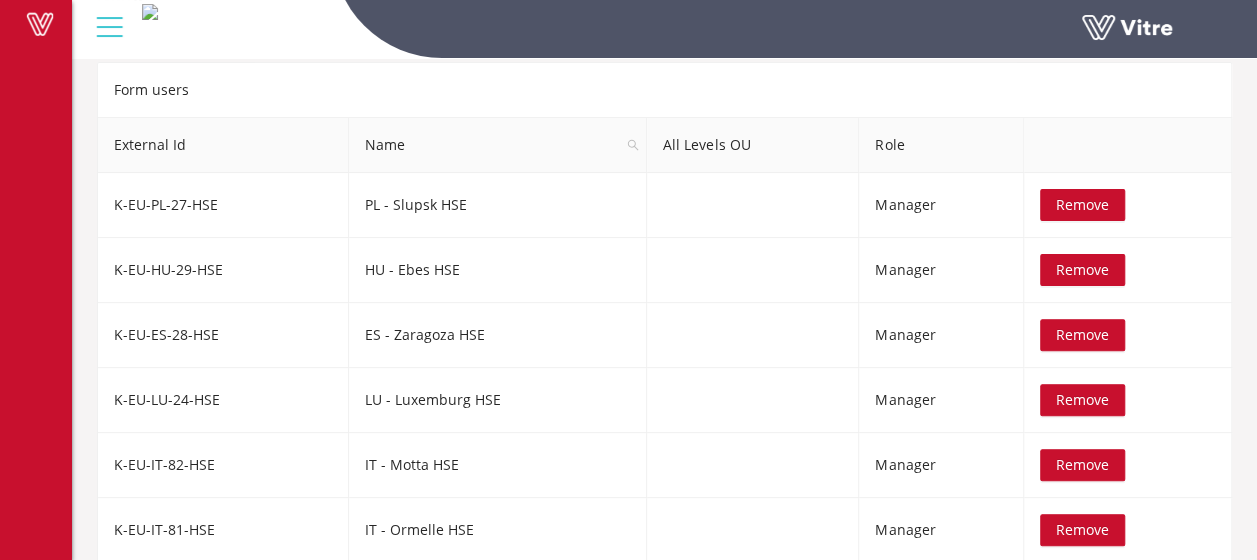 scroll, scrollTop: 0, scrollLeft: 0, axis: both 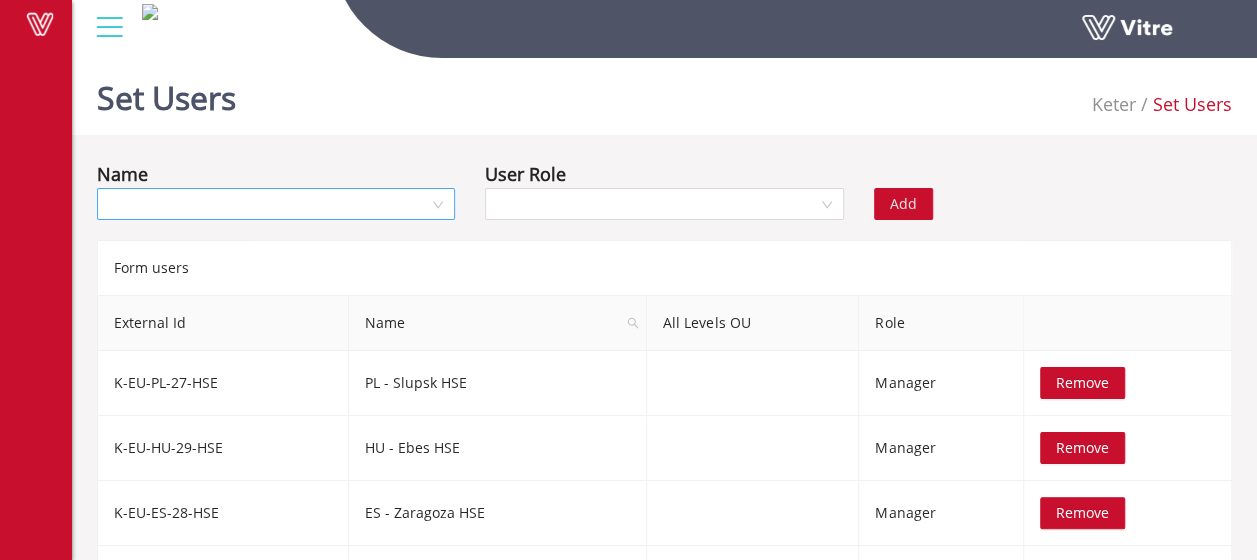 click at bounding box center (269, 204) 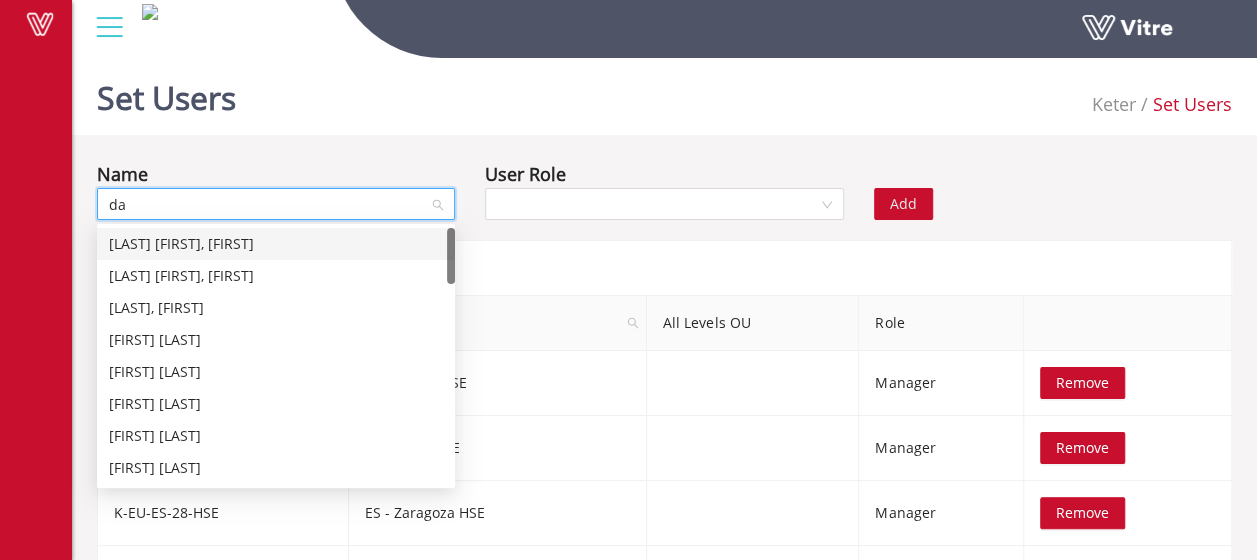 type on "dar" 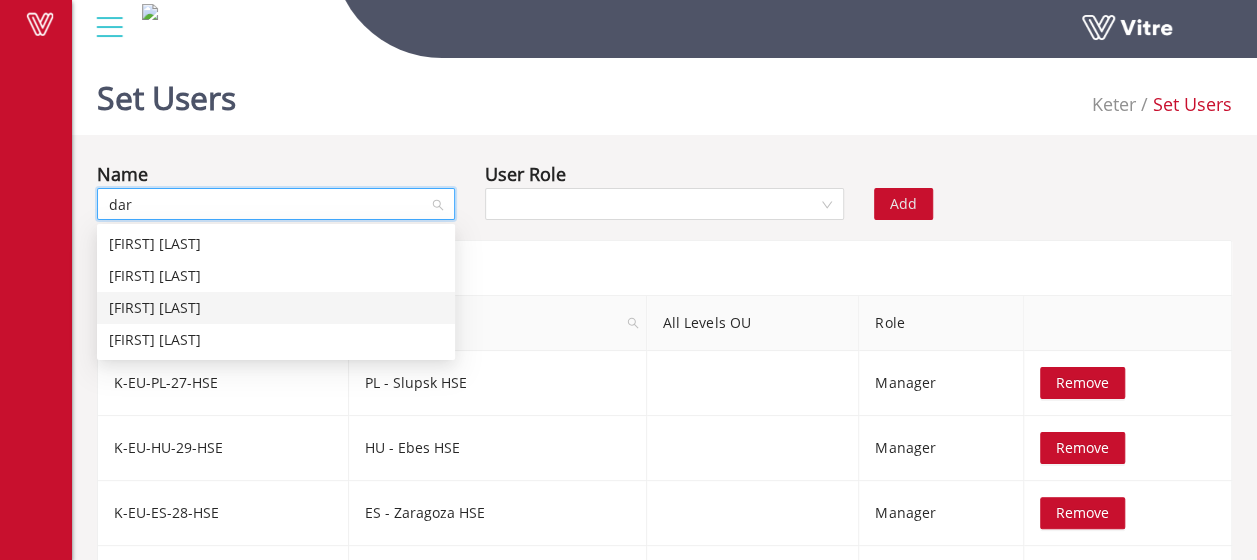 click on "[FIRST] [LAST]" at bounding box center (276, 308) 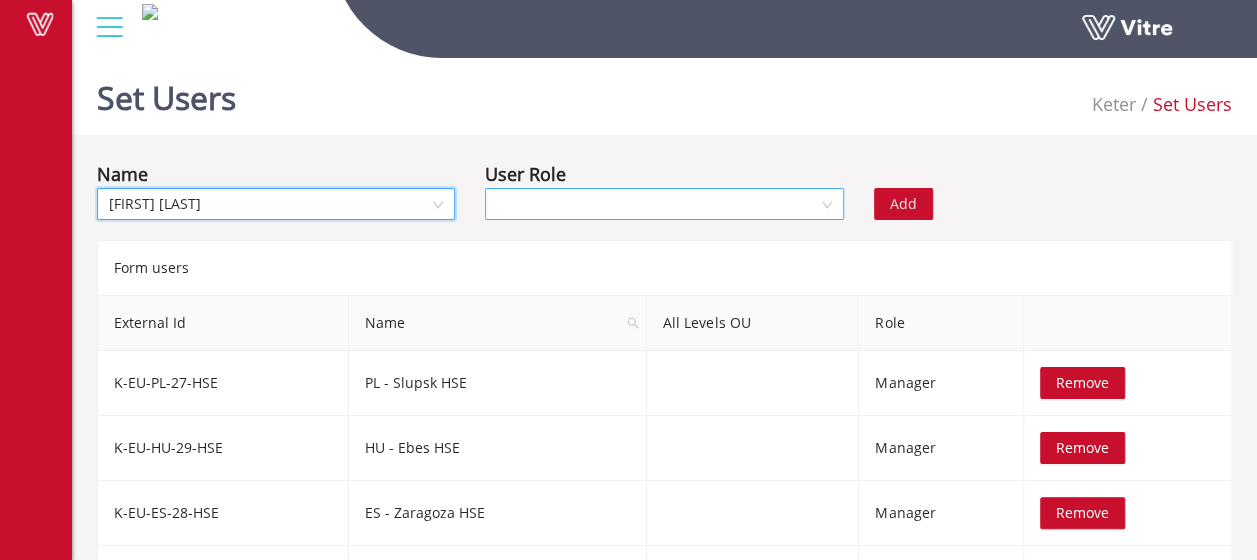 click at bounding box center [657, 204] 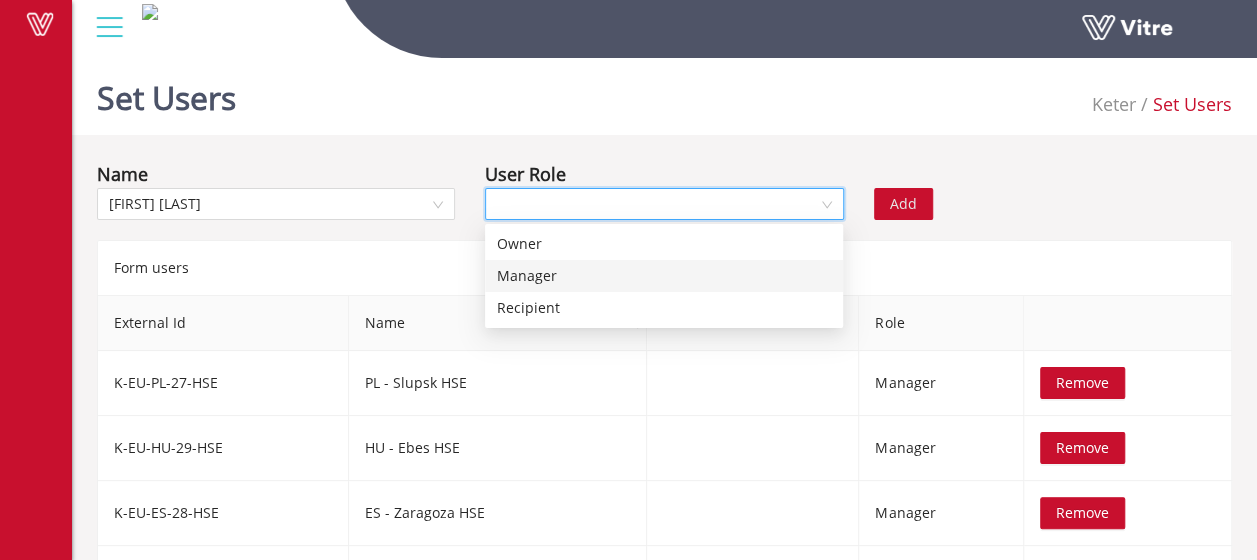 click on "Manager" at bounding box center [664, 276] 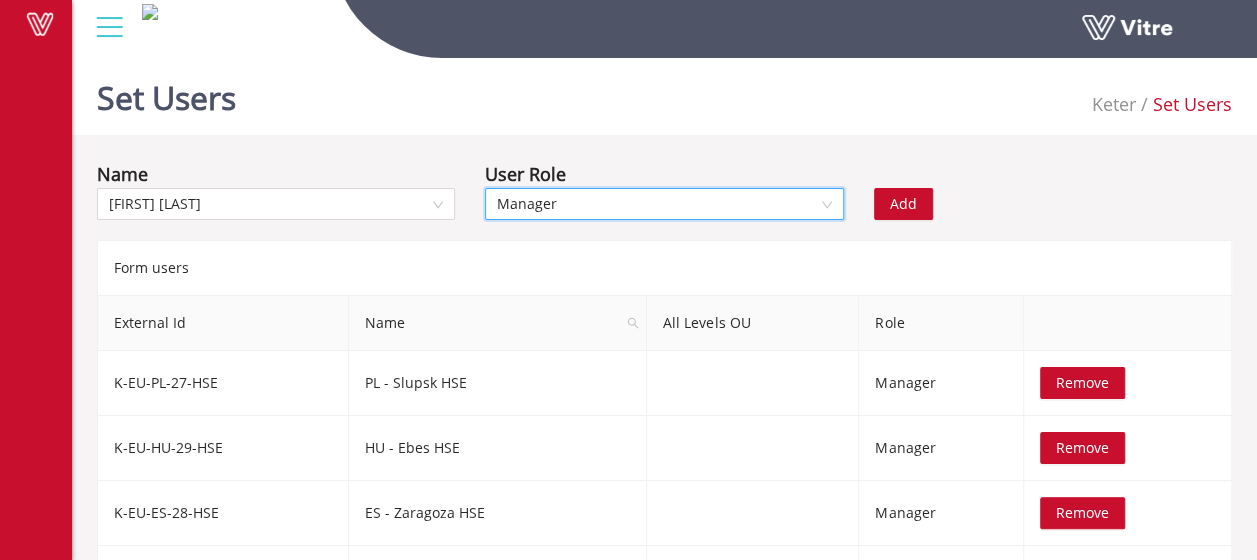 click on "Add" at bounding box center [903, 204] 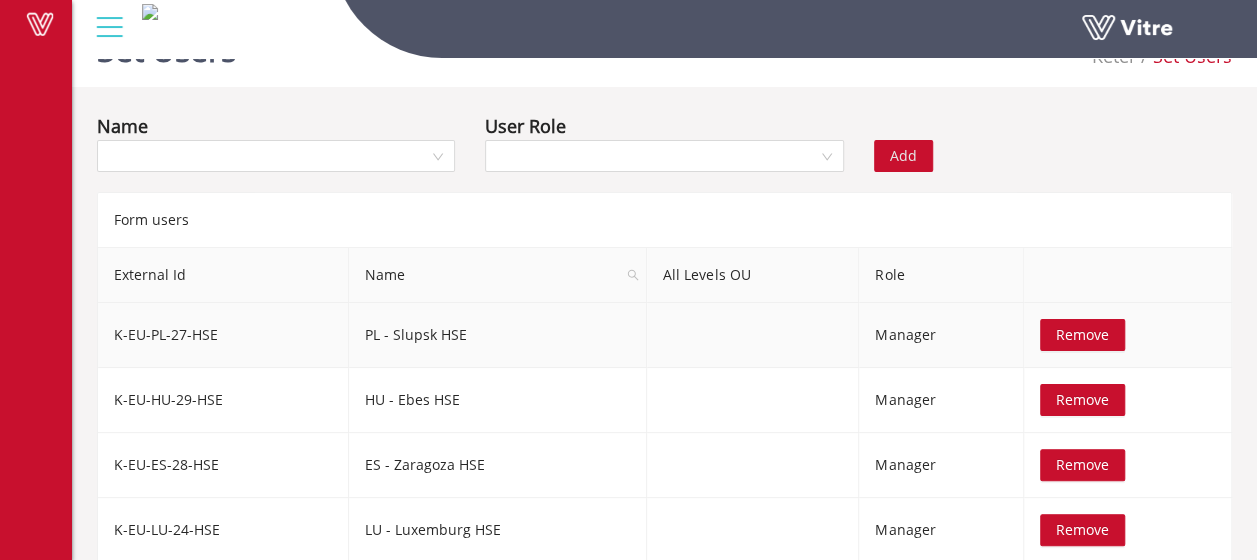 scroll, scrollTop: 48, scrollLeft: 0, axis: vertical 